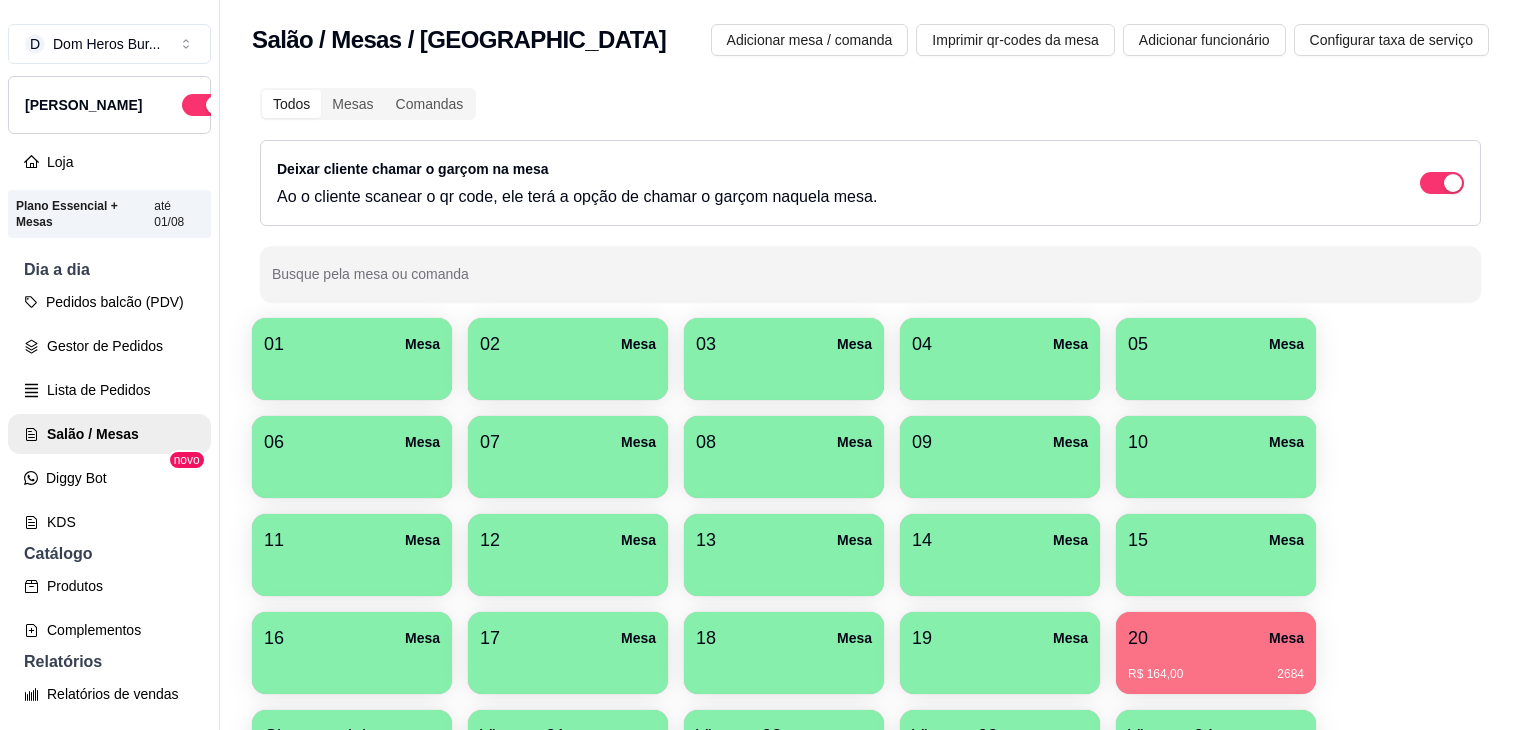 scroll, scrollTop: 32, scrollLeft: 0, axis: vertical 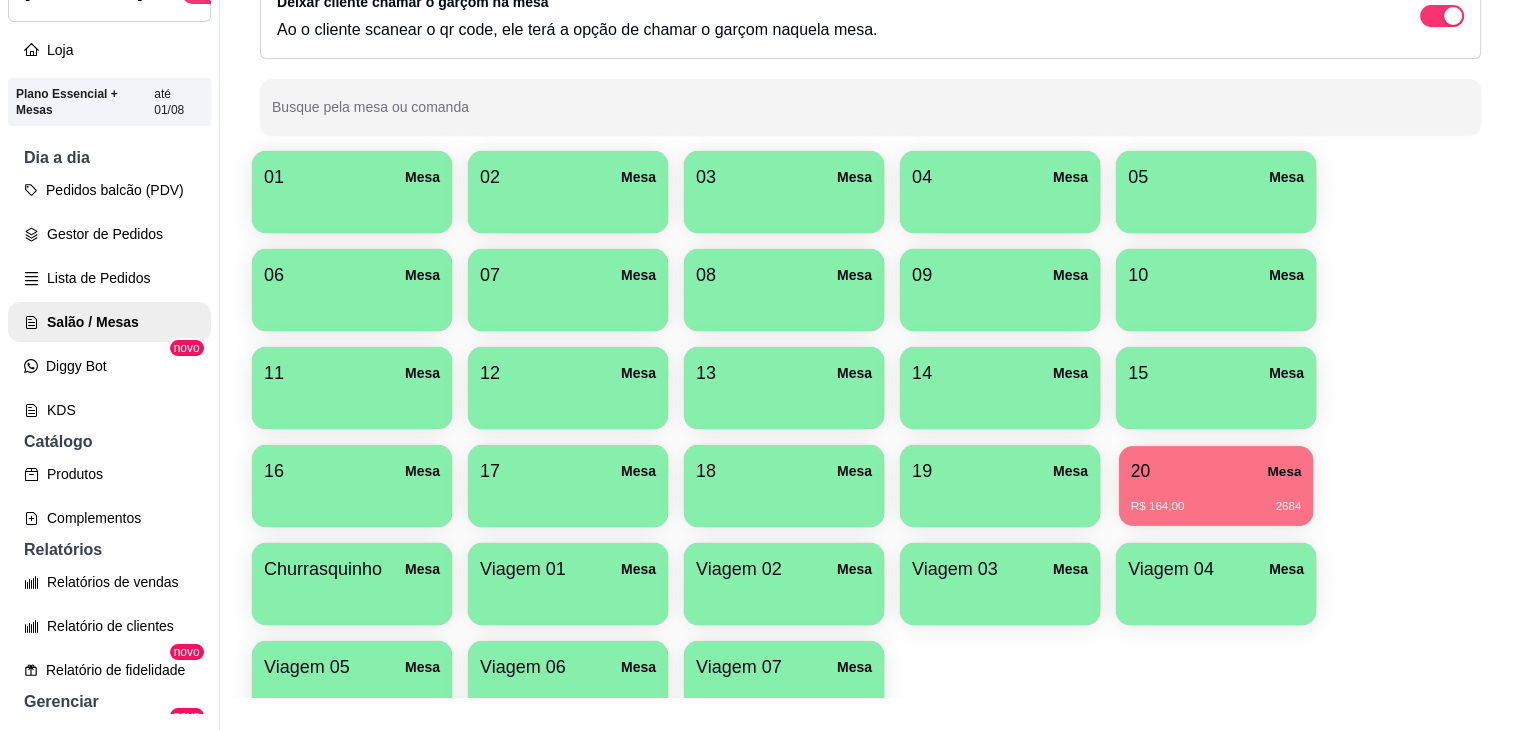 click on "20 Mesa R$ 164,00 2684" at bounding box center [1216, 486] 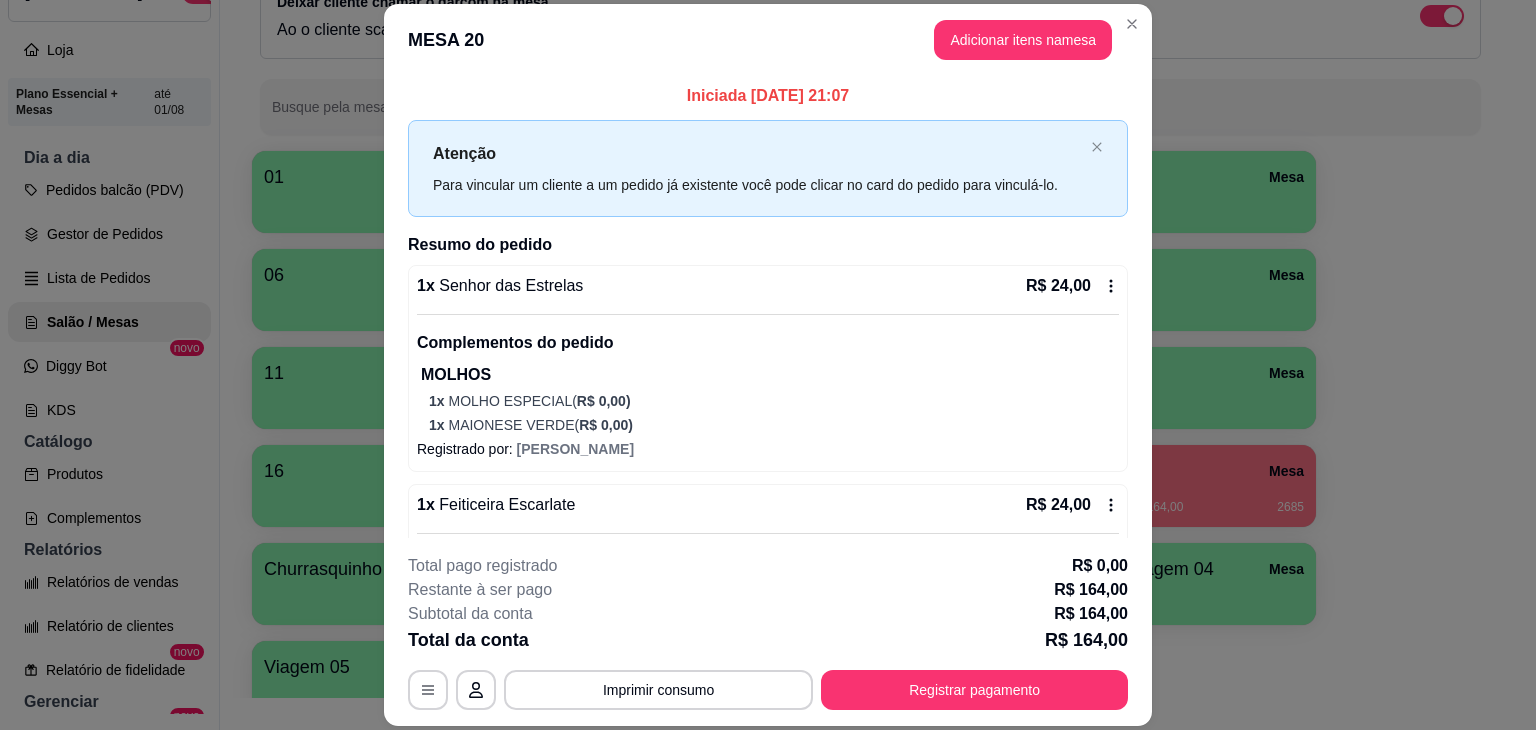 click on "1 x   Senhor das Estrelas R$ 24,00" at bounding box center [768, 286] 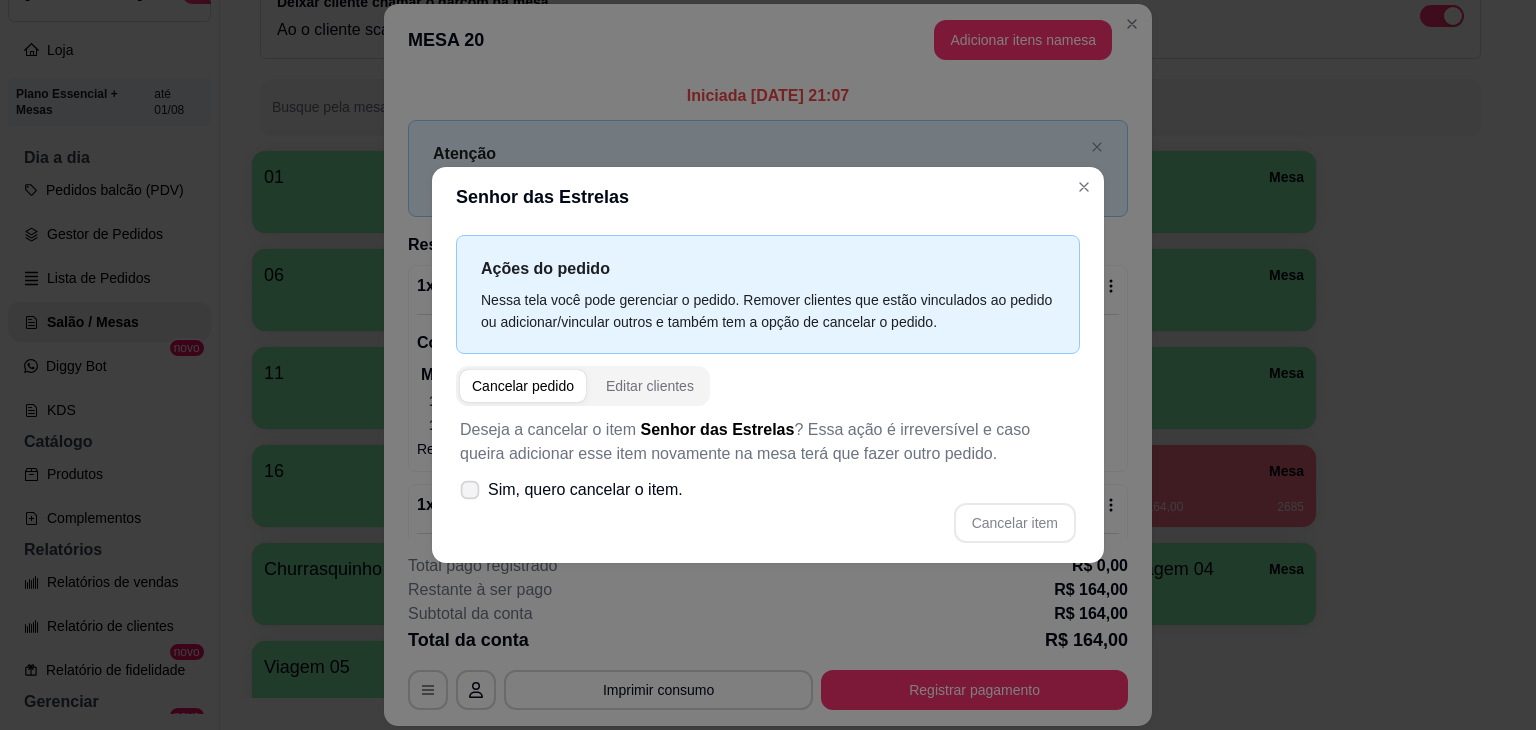 click on "Sim, quero cancelar o item." at bounding box center (585, 490) 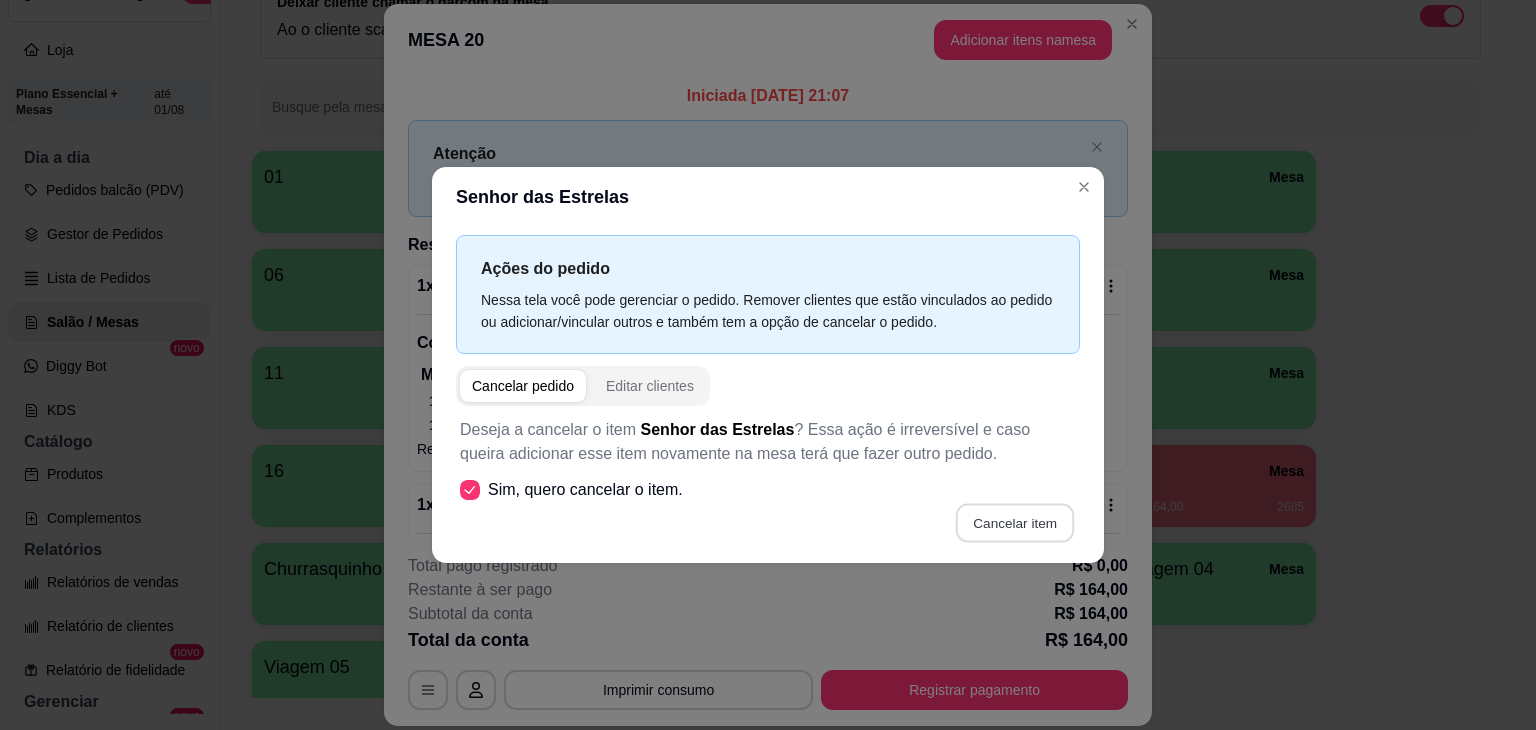 click on "Cancelar item" at bounding box center [1014, 523] 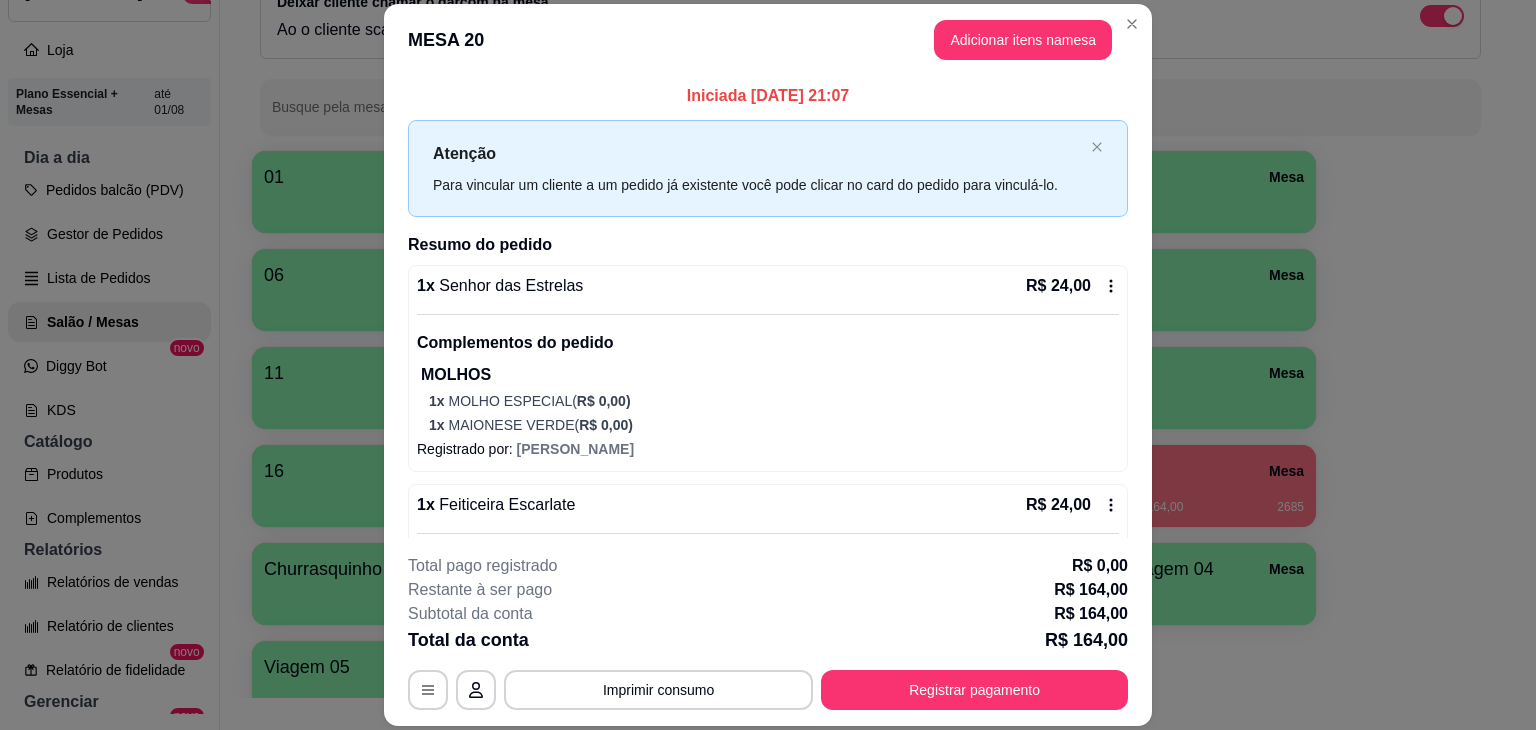 click on "Registrado por:   [PERSON_NAME]" at bounding box center [768, 449] 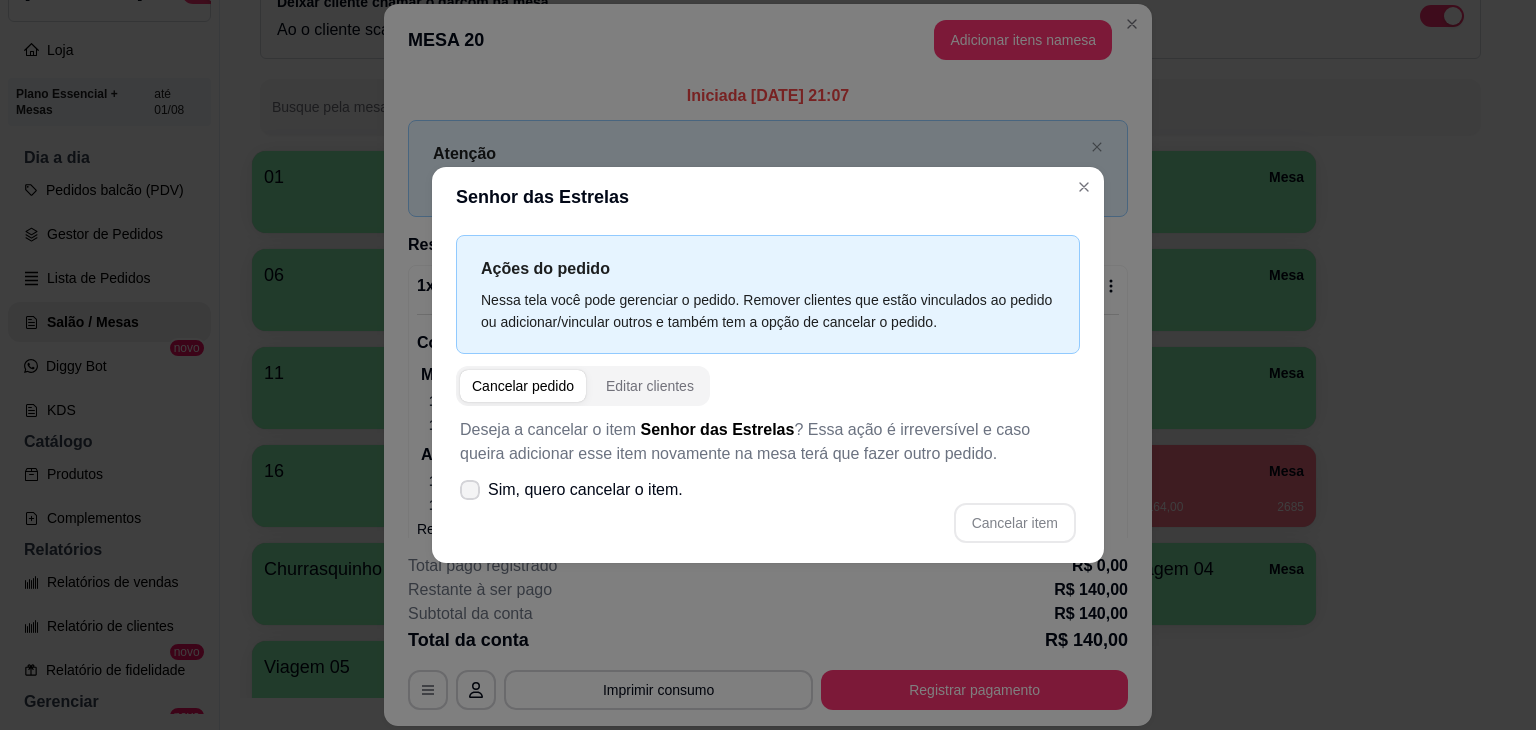 click on "Sim, quero cancelar o item." at bounding box center (585, 490) 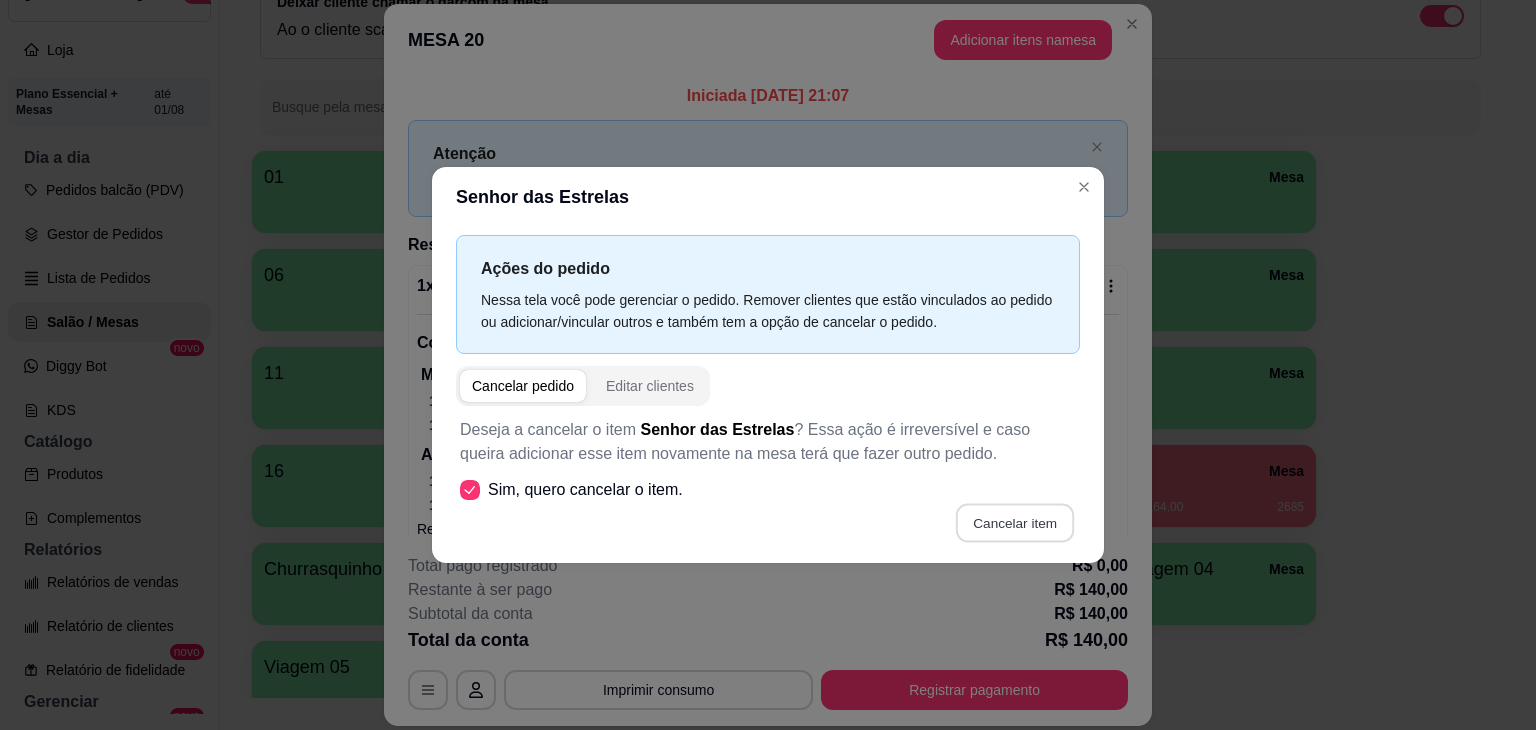 click on "Cancelar item" at bounding box center [1014, 523] 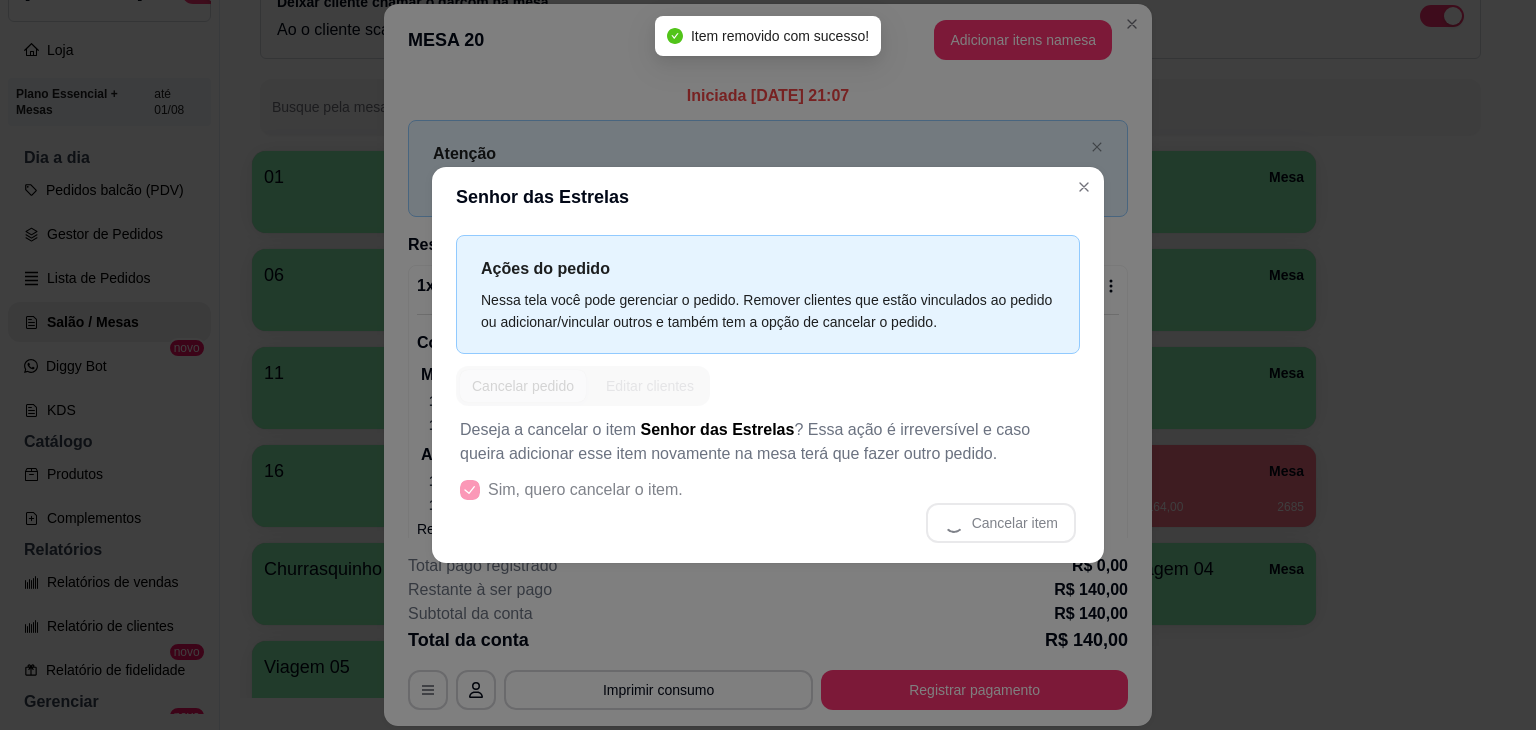 click on "Senhor das Estrelas" at bounding box center (768, 197) 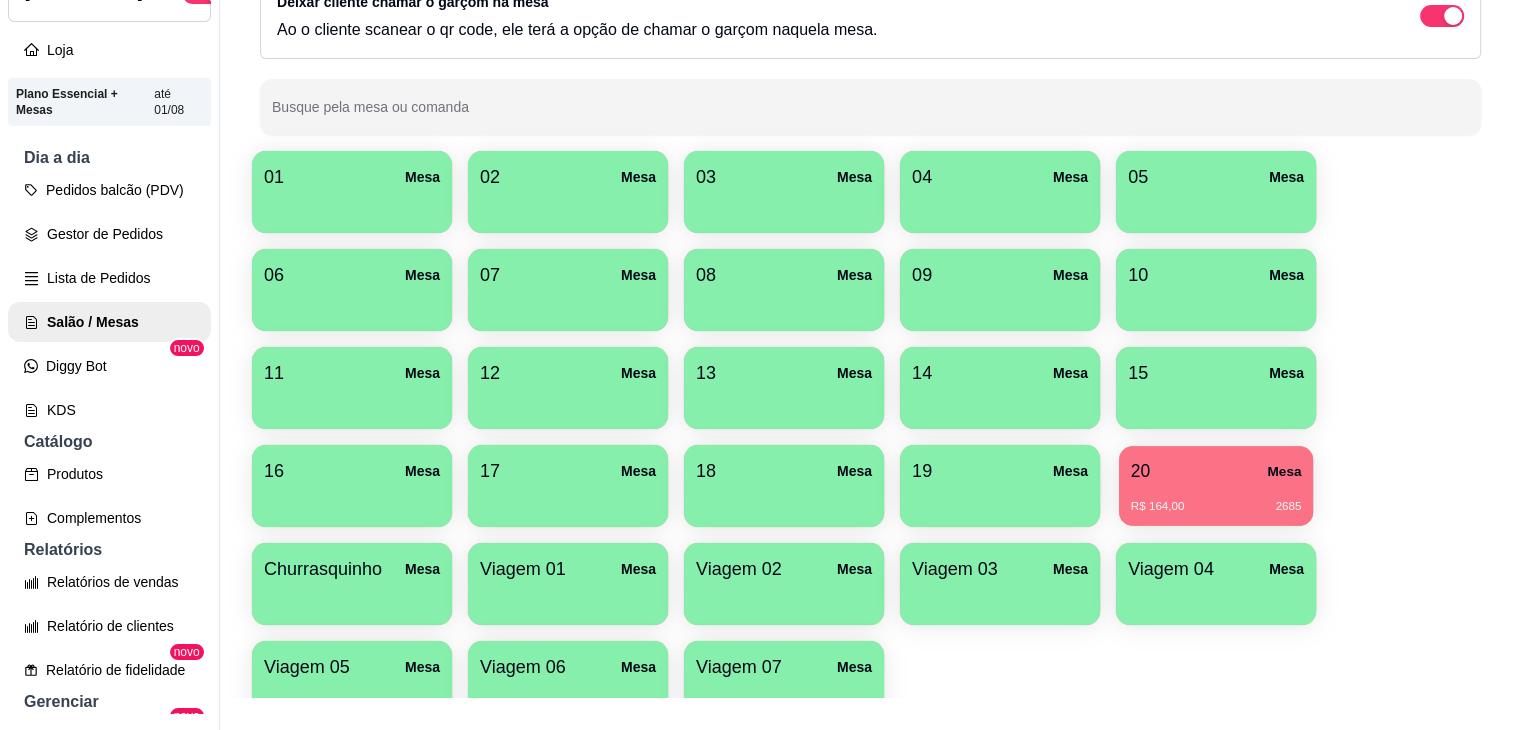 click on "R$ 164,00 2685" at bounding box center [1216, 507] 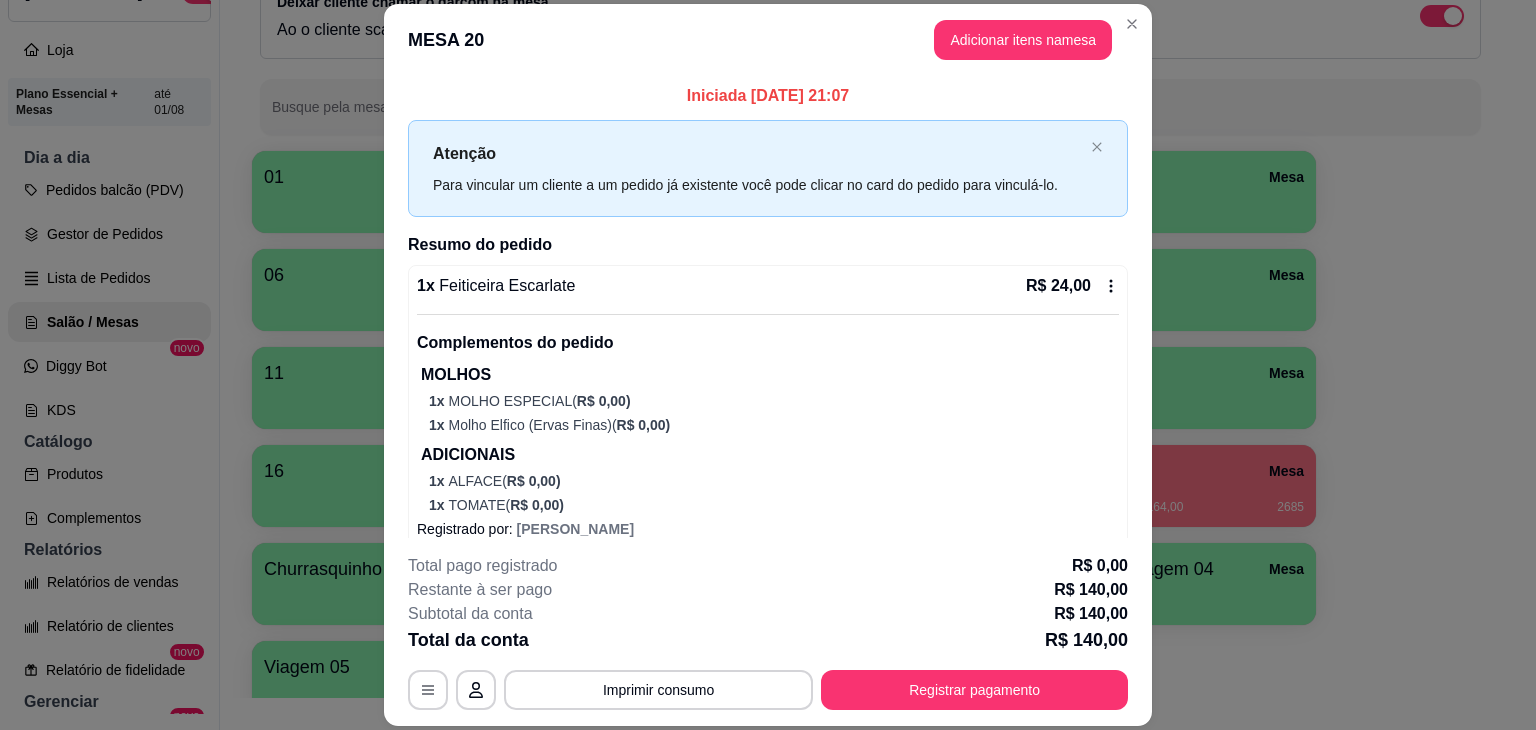 click on "1 x   Feiticeira Escarlate  R$ 24,00 Complementos do pedido MOLHOS 1 x   MOLHO ESPECIAL  ( R$ 0,00 ) 1 x   Molho Elfico (Ervas Finas)  ( R$ 0,00 ) ADICIONAIS 1 x   ALFACE  ( R$ 0,00 ) 1 x   TOMATE  ( R$ 0,00 )" at bounding box center (768, 394) 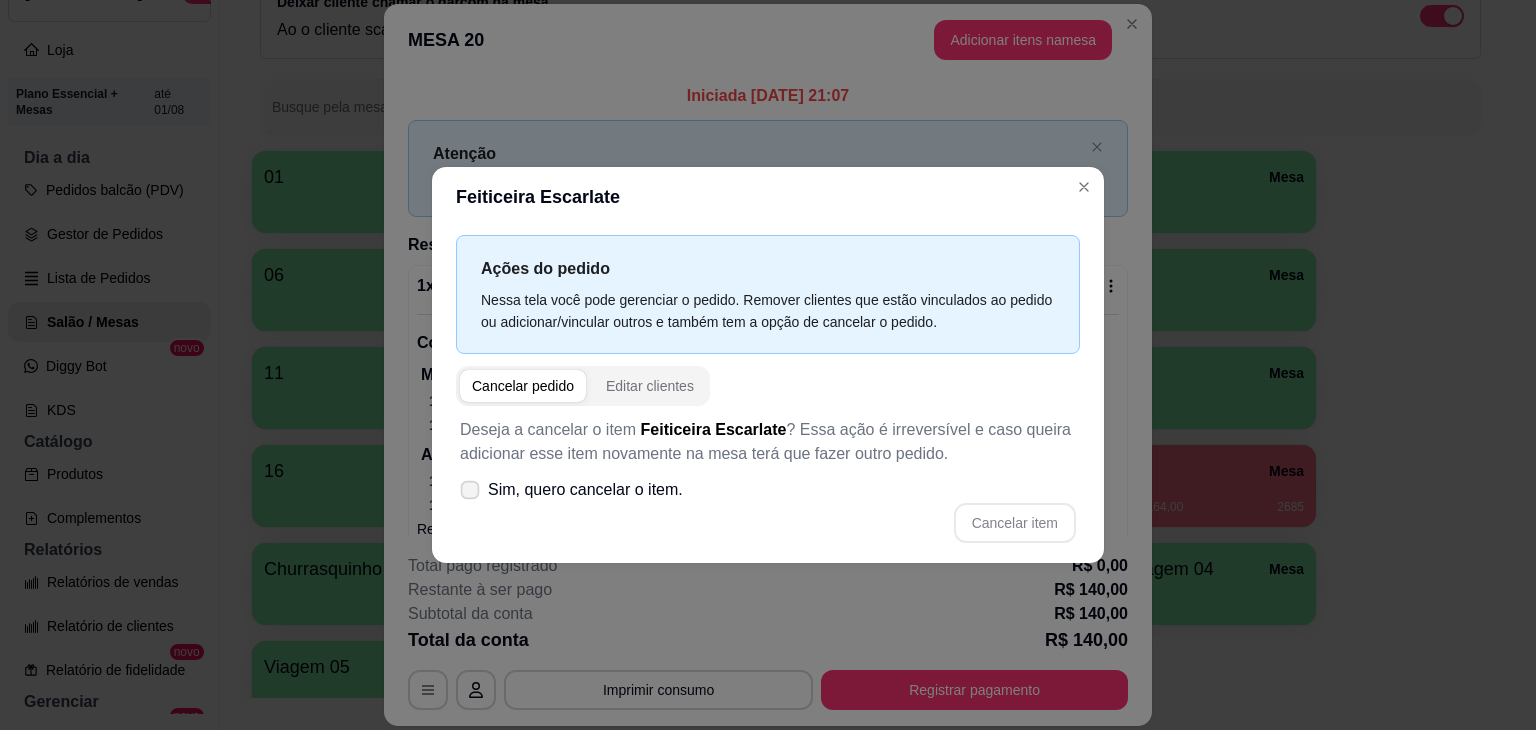 click on "Sim, quero cancelar o item." at bounding box center (585, 490) 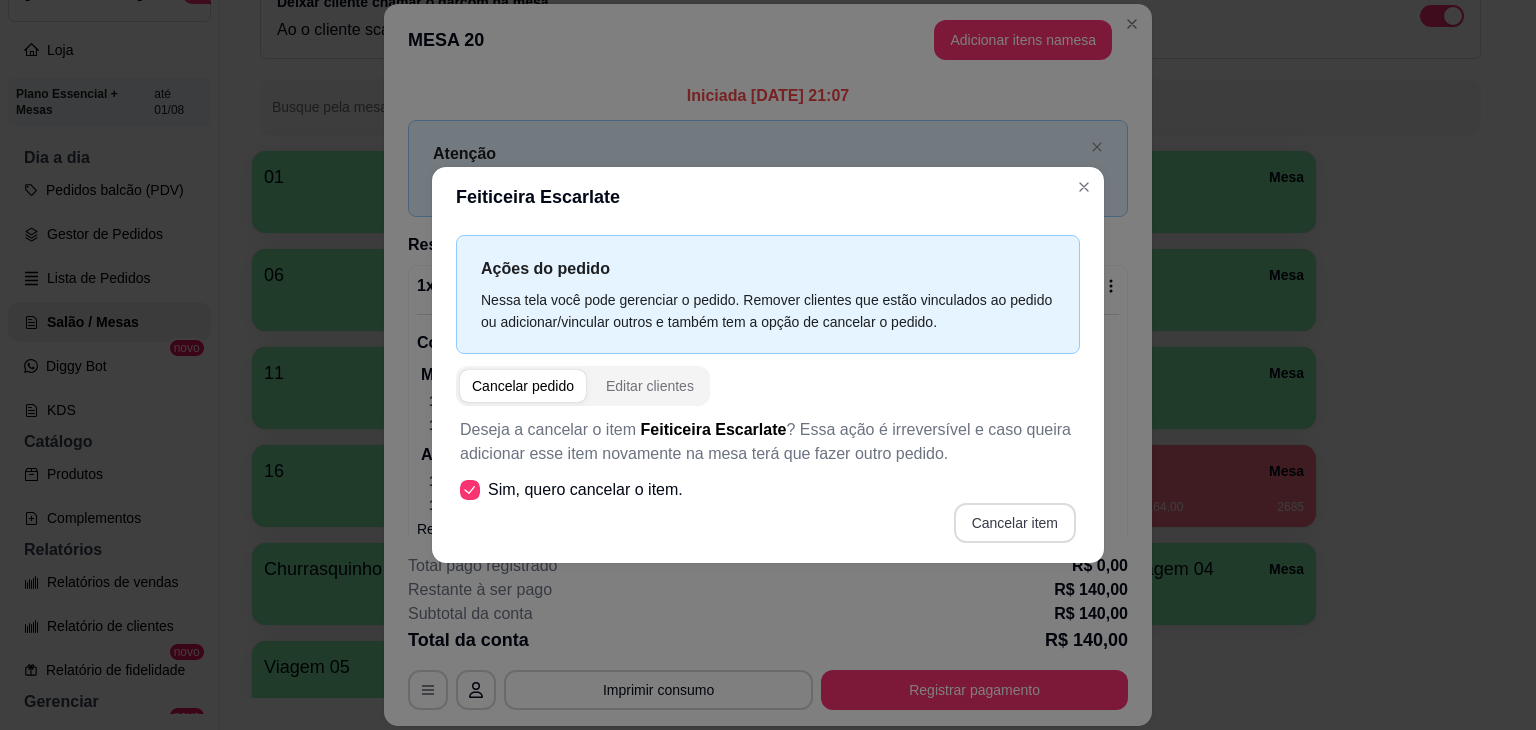 click on "Cancelar item" at bounding box center (1015, 523) 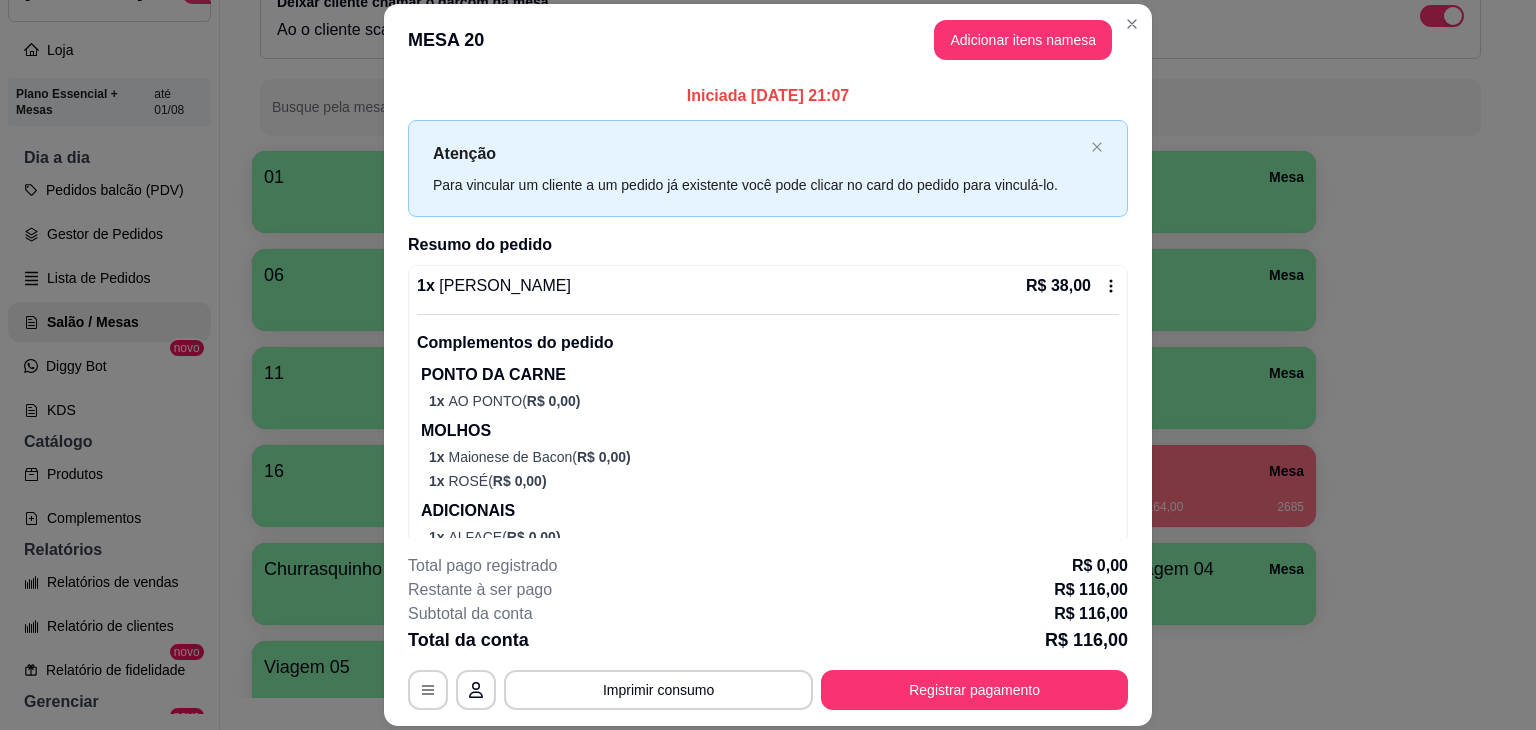 click on "PONTO DA CARNE" at bounding box center [770, 375] 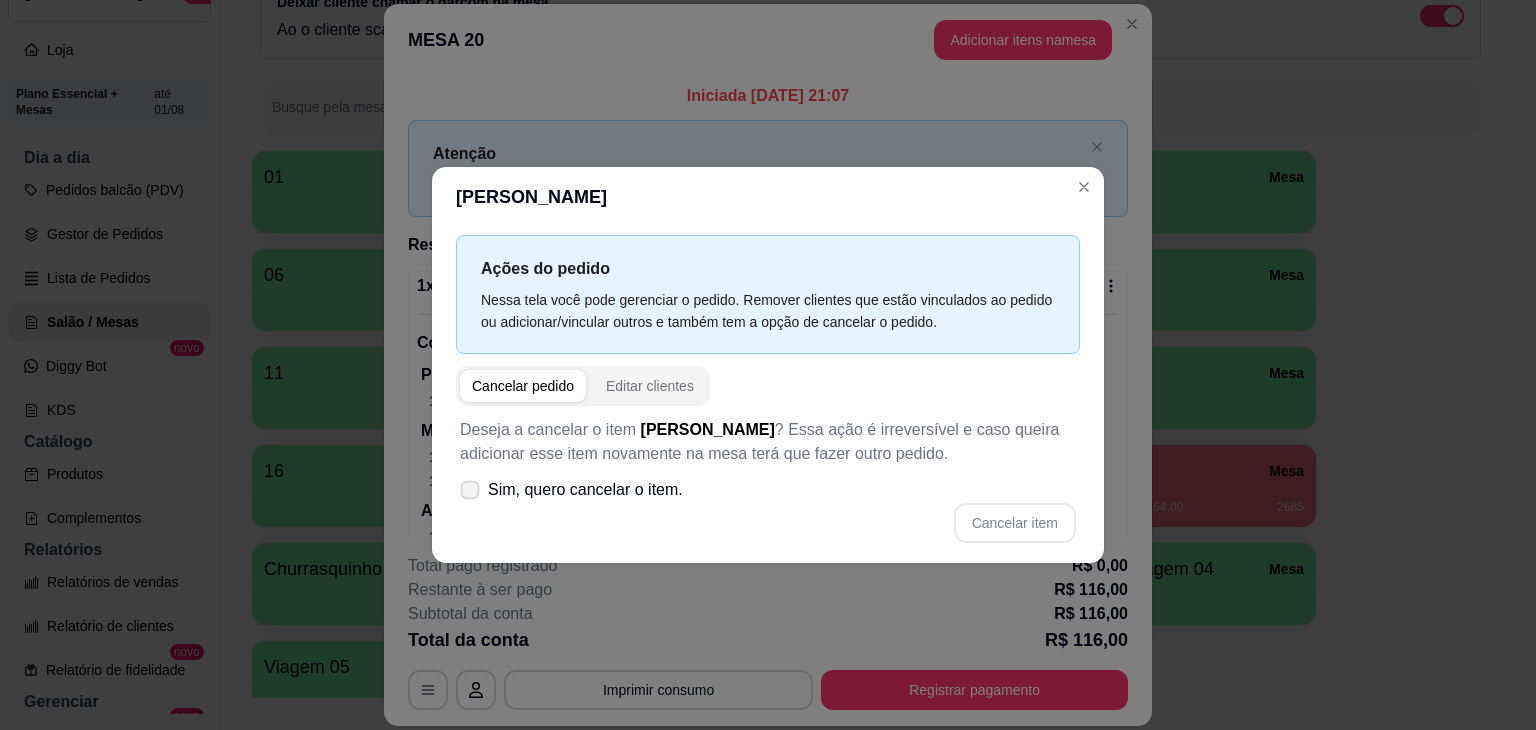 click on "Sim, quero cancelar o item." at bounding box center (571, 490) 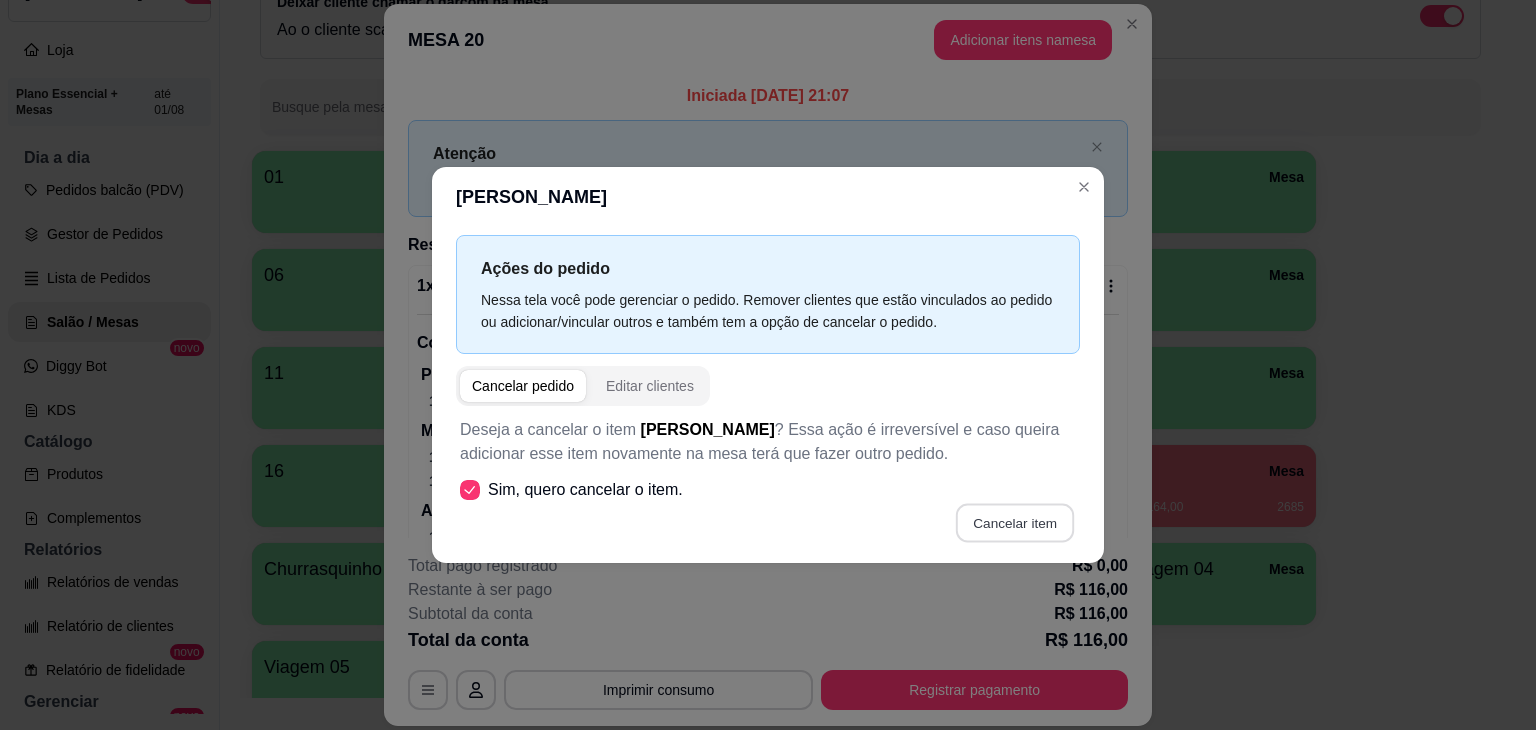 click on "Cancelar item" at bounding box center [1014, 523] 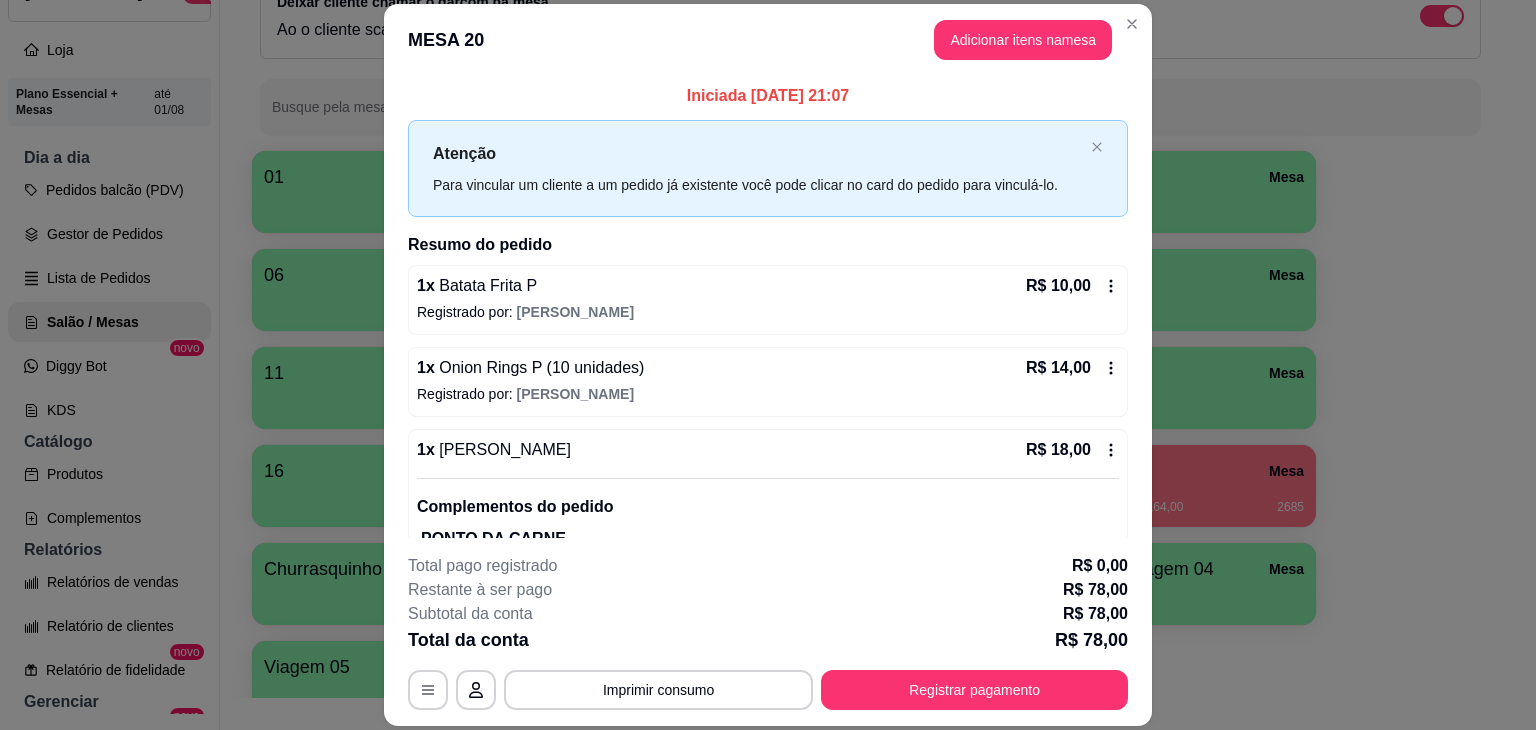 click on "Registrado por:   [PERSON_NAME]" at bounding box center [768, 312] 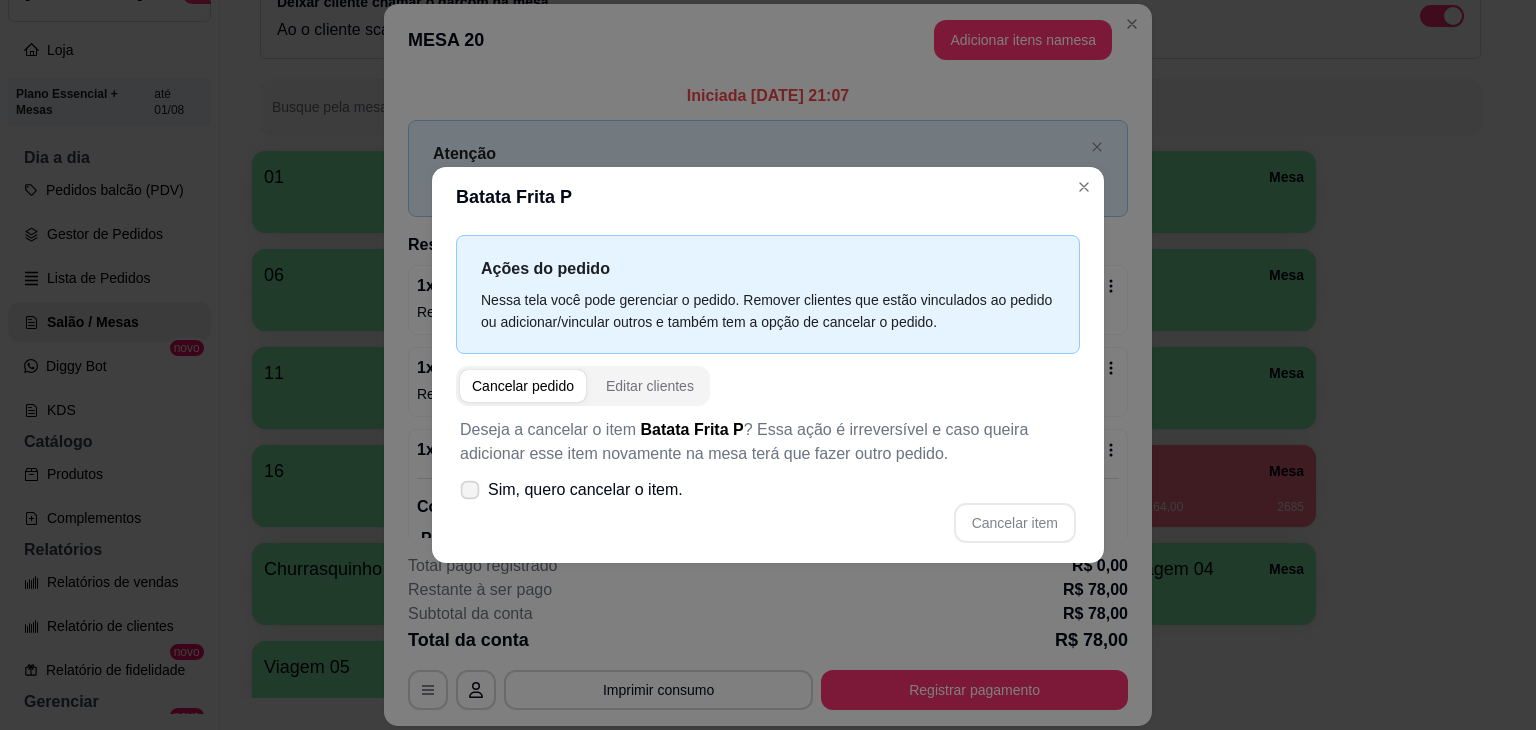 click on "Sim, quero cancelar o item." at bounding box center [571, 490] 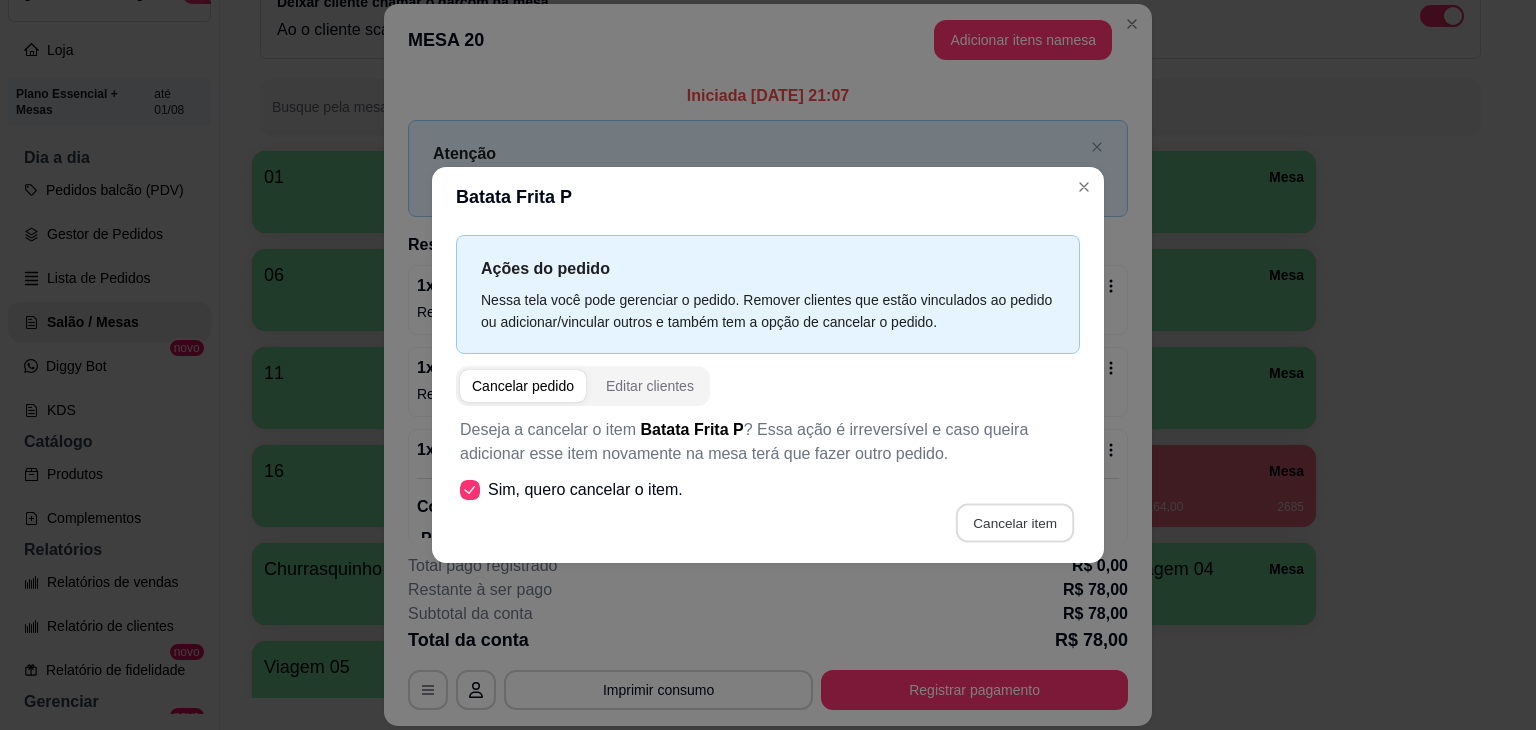 click on "Cancelar item" at bounding box center [1014, 523] 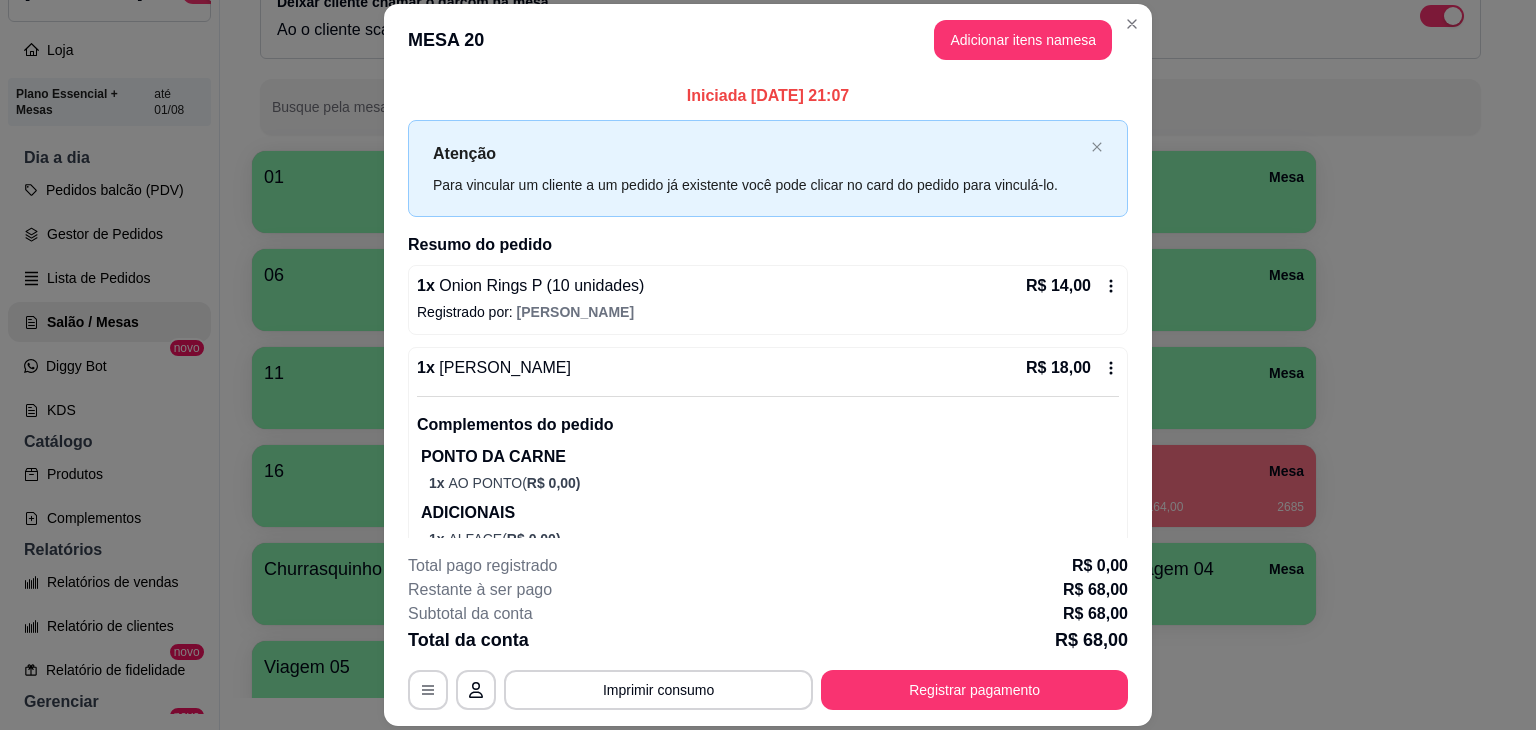 click on "Registrado por:   [PERSON_NAME]" at bounding box center [768, 312] 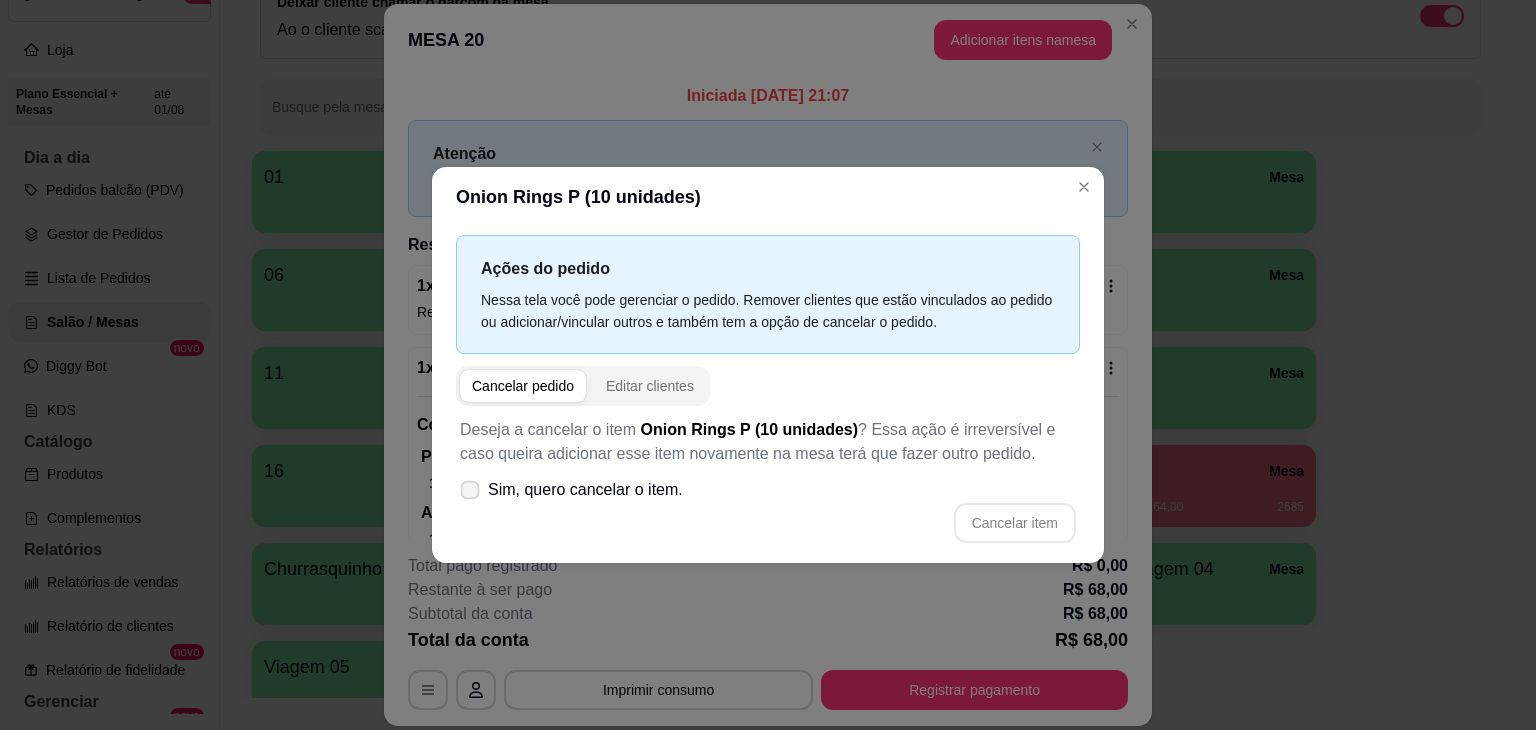click on "Sim, quero cancelar o item." at bounding box center [585, 490] 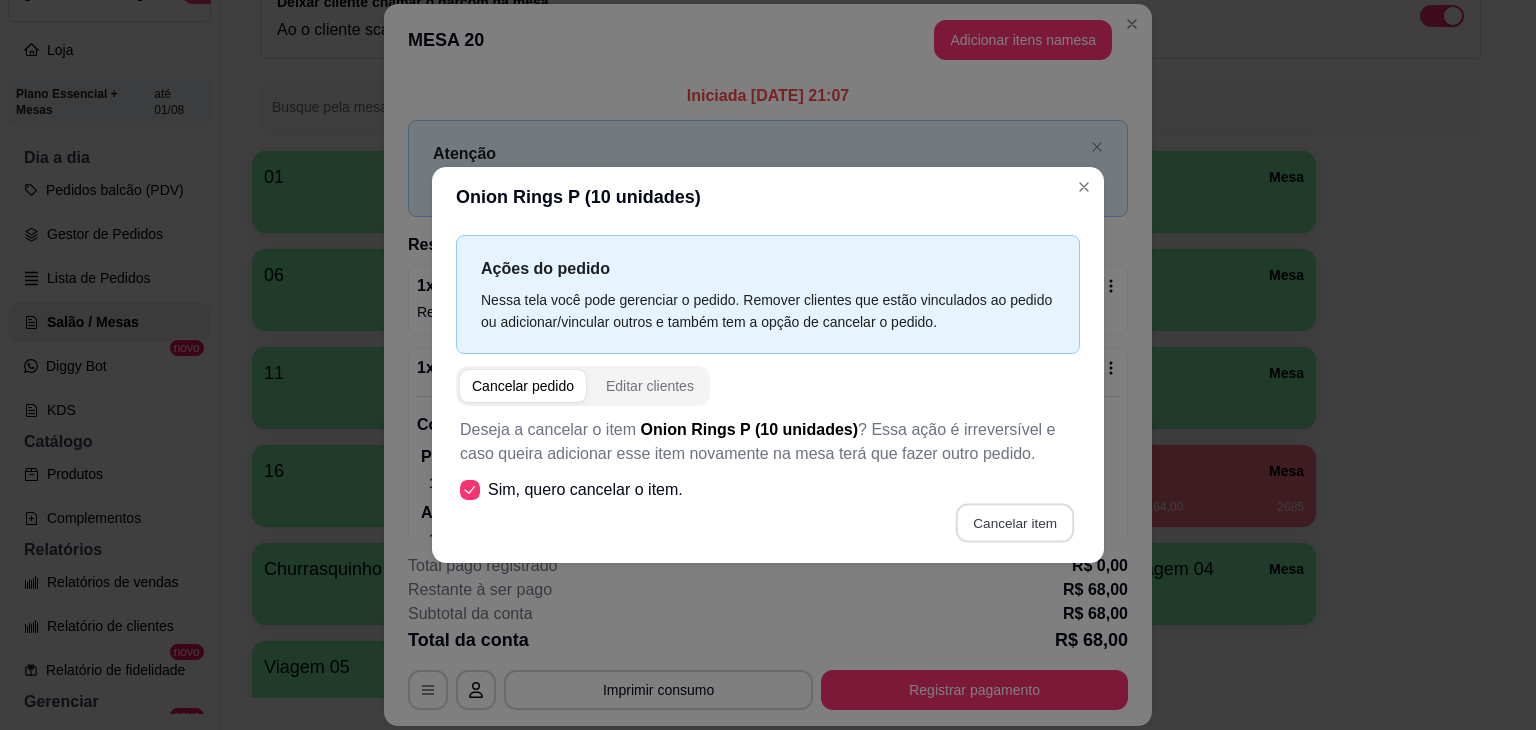 click on "Cancelar item" at bounding box center (1014, 523) 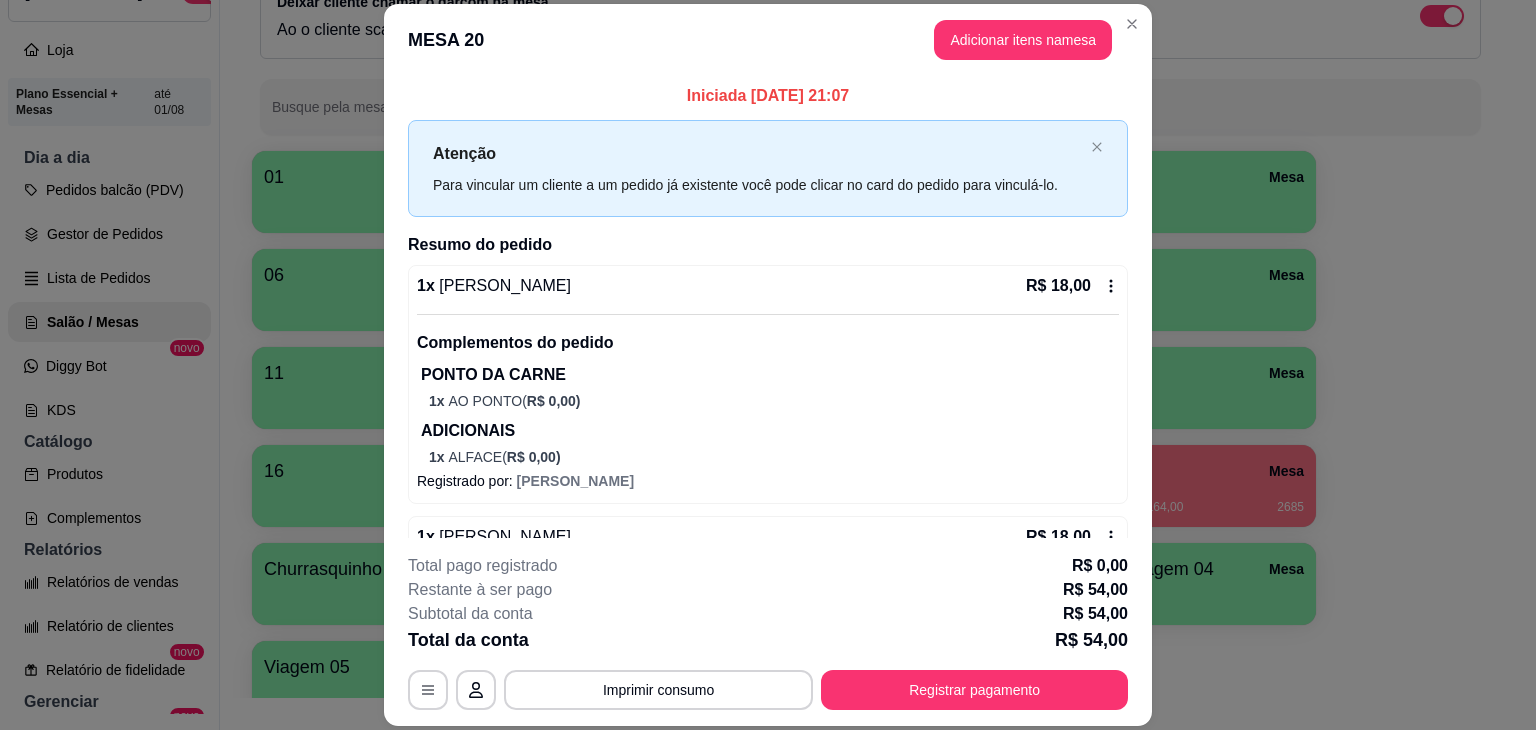 click on "1 x   Dom Burger R$ 18,00" at bounding box center (768, 286) 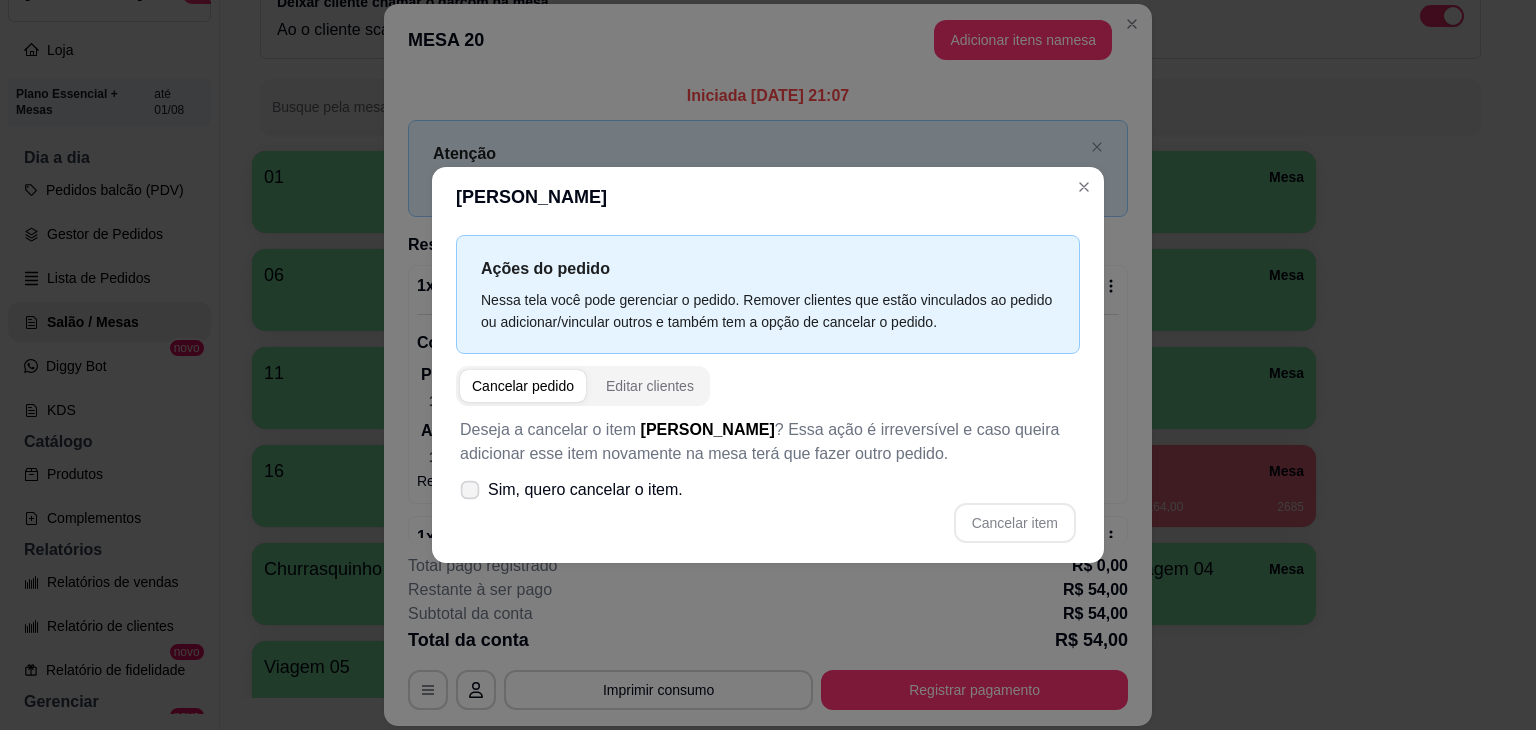 click on "Sim, quero cancelar o item." at bounding box center (585, 490) 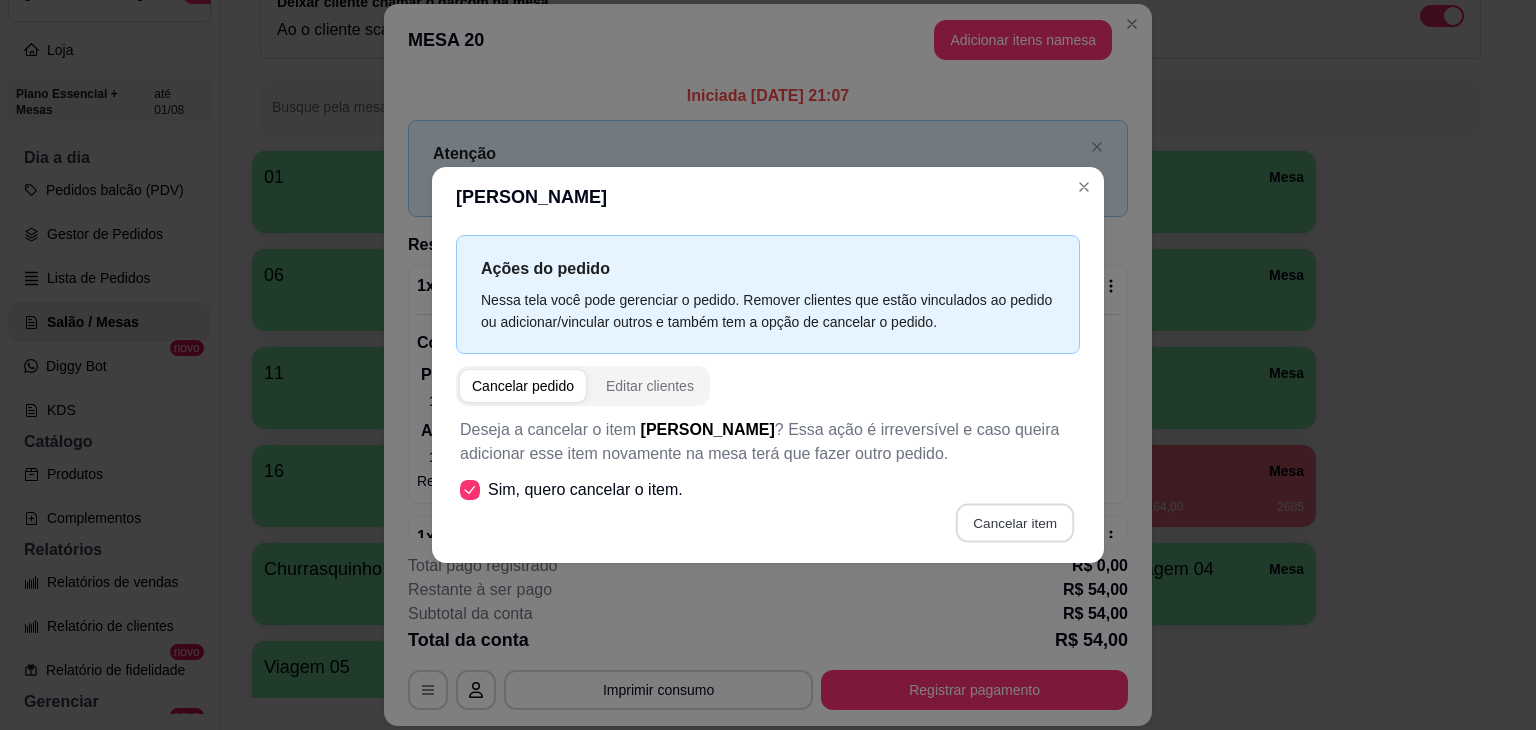 click on "Cancelar item" at bounding box center (1014, 523) 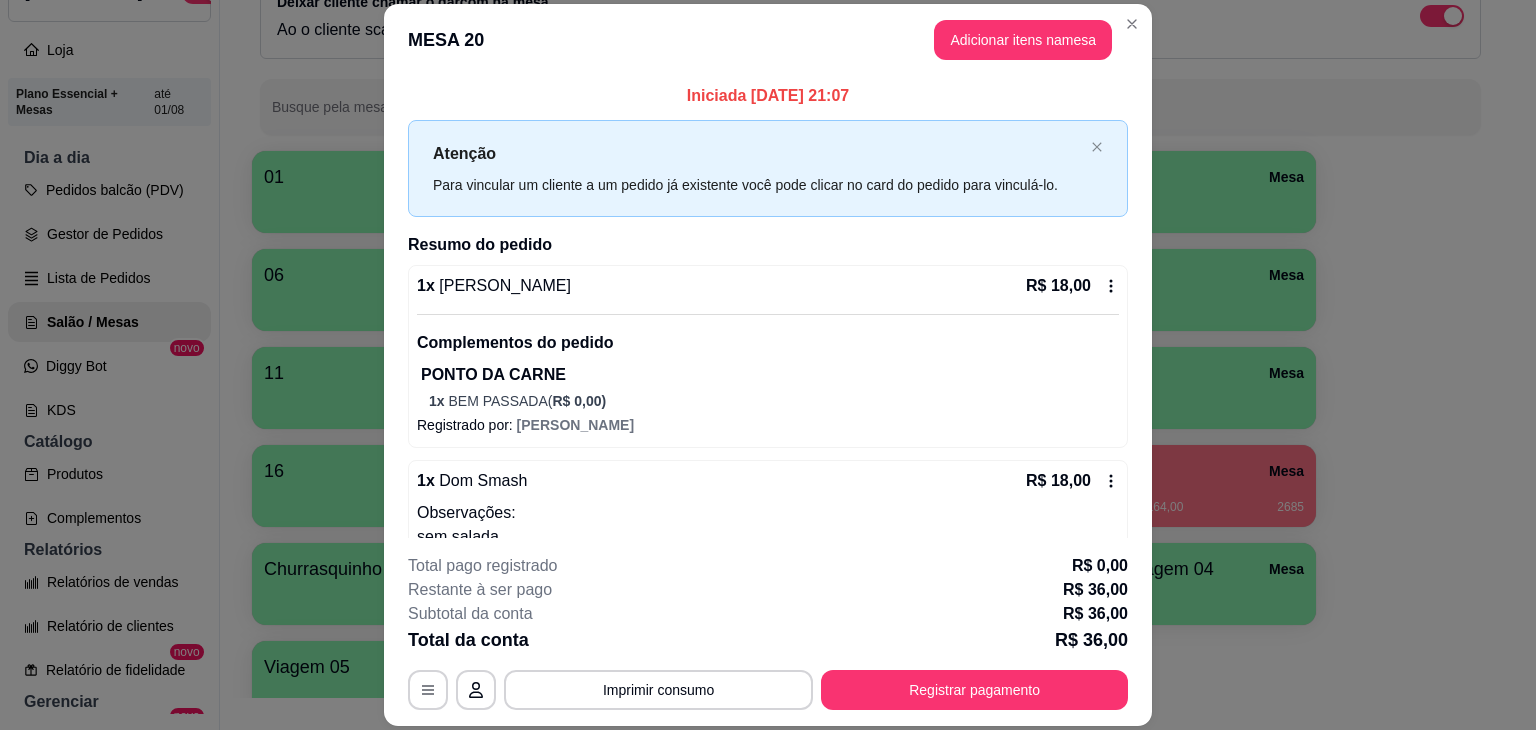 click on "1 x   Dom Burger R$ 18,00 Complementos do pedido PONTO DA CARNE 1 x   BEM PASSADA  ( R$ 0,00 )" at bounding box center [768, 342] 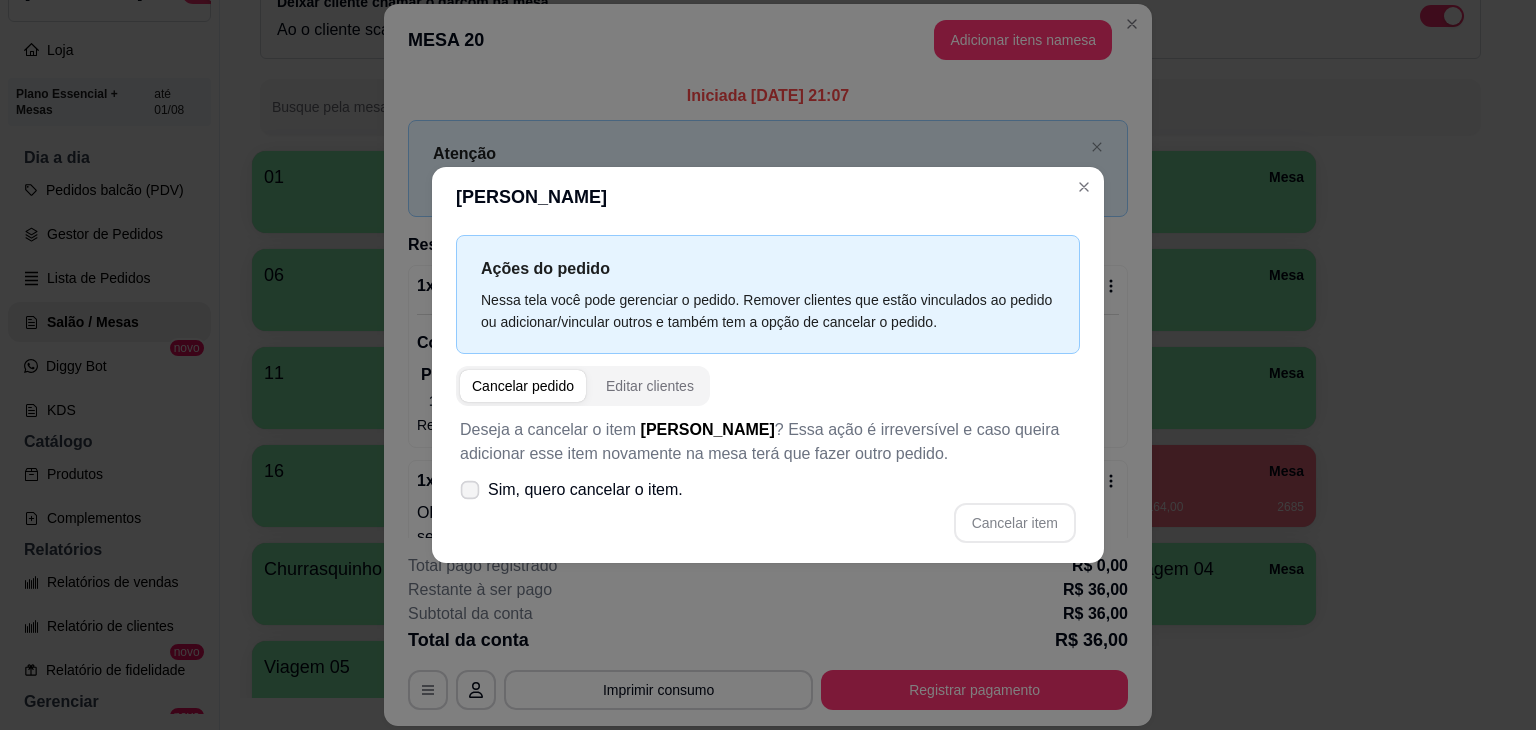 click on "Sim, quero cancelar o item." at bounding box center [585, 490] 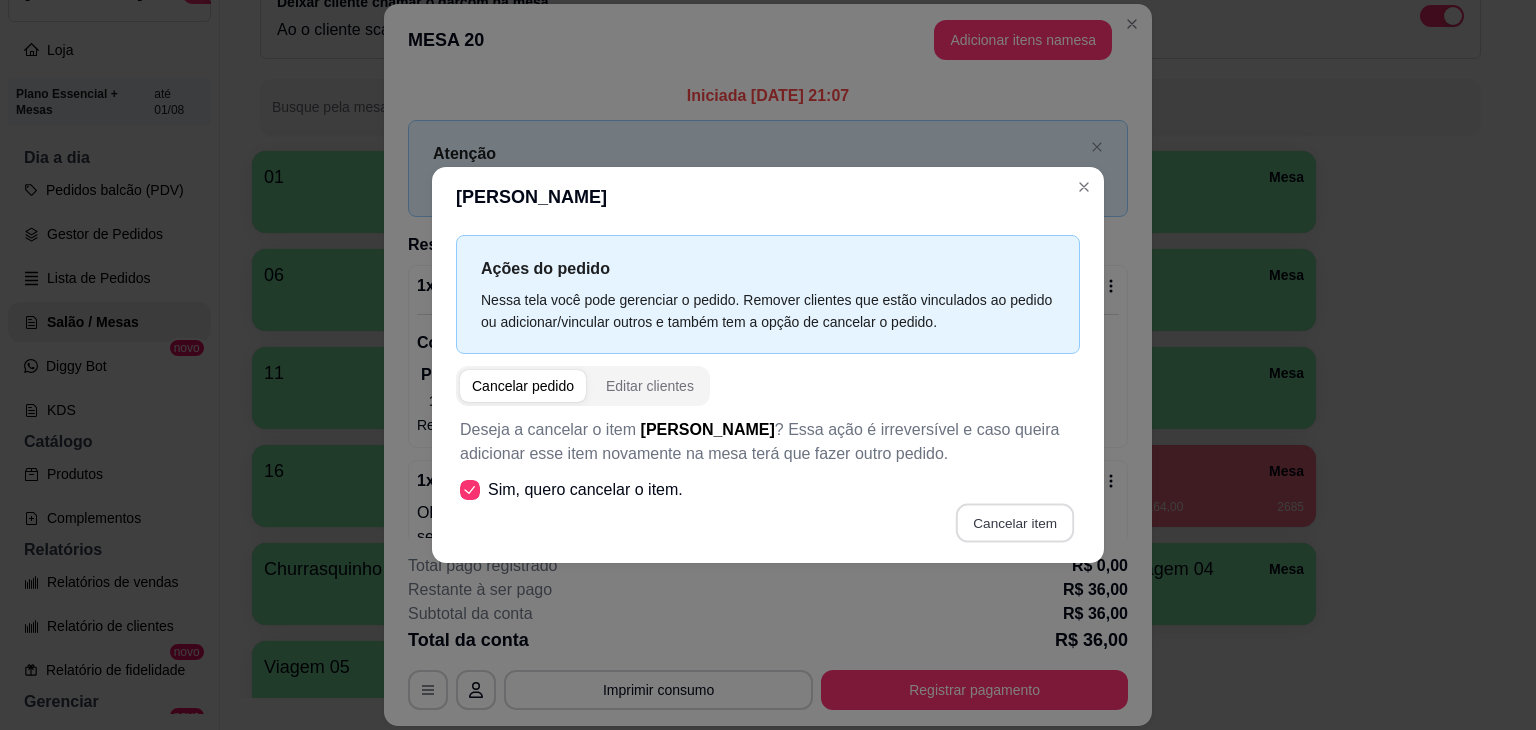 click on "Cancelar item" at bounding box center (1014, 523) 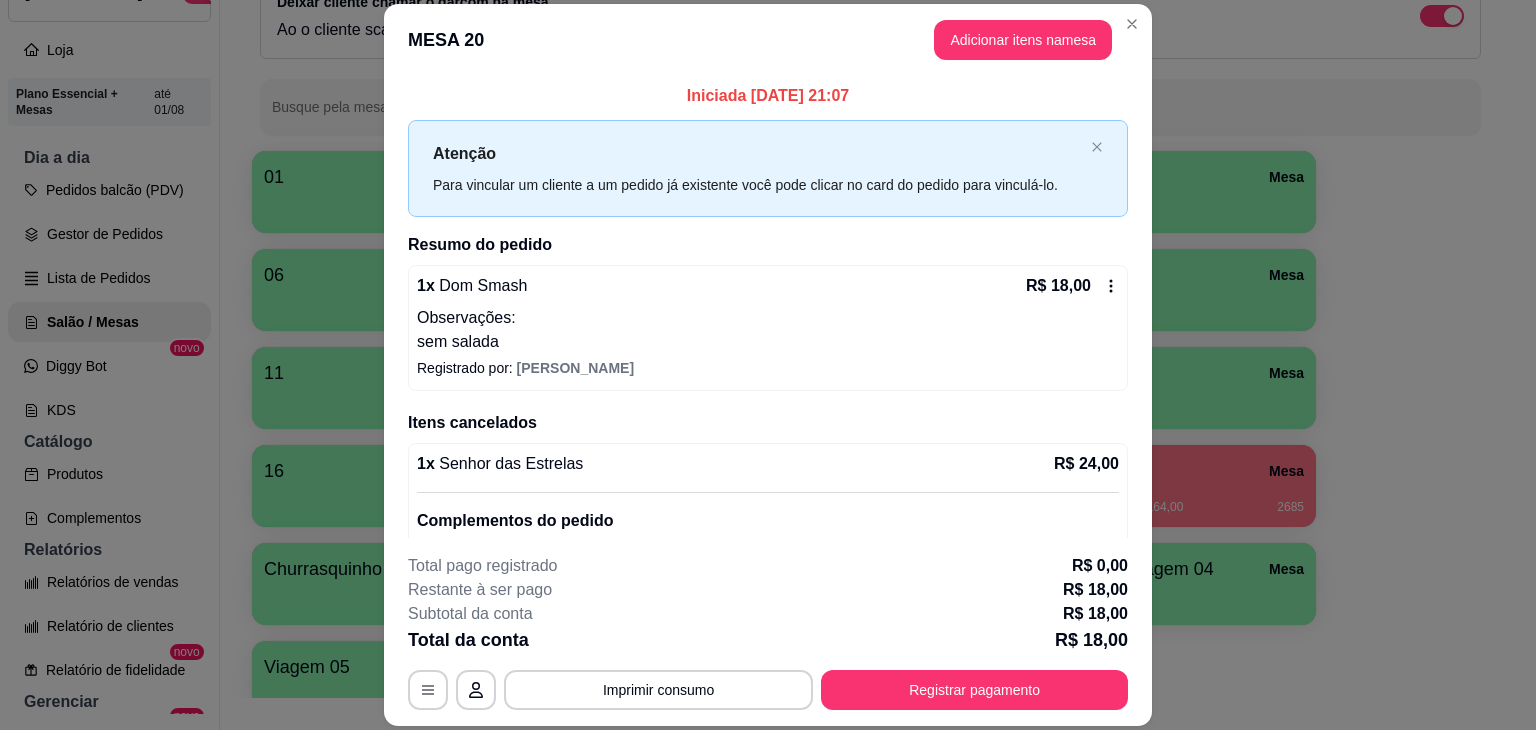click on "1 x   Dom Smash R$ 18,00 Observações: sem salada" at bounding box center (768, 314) 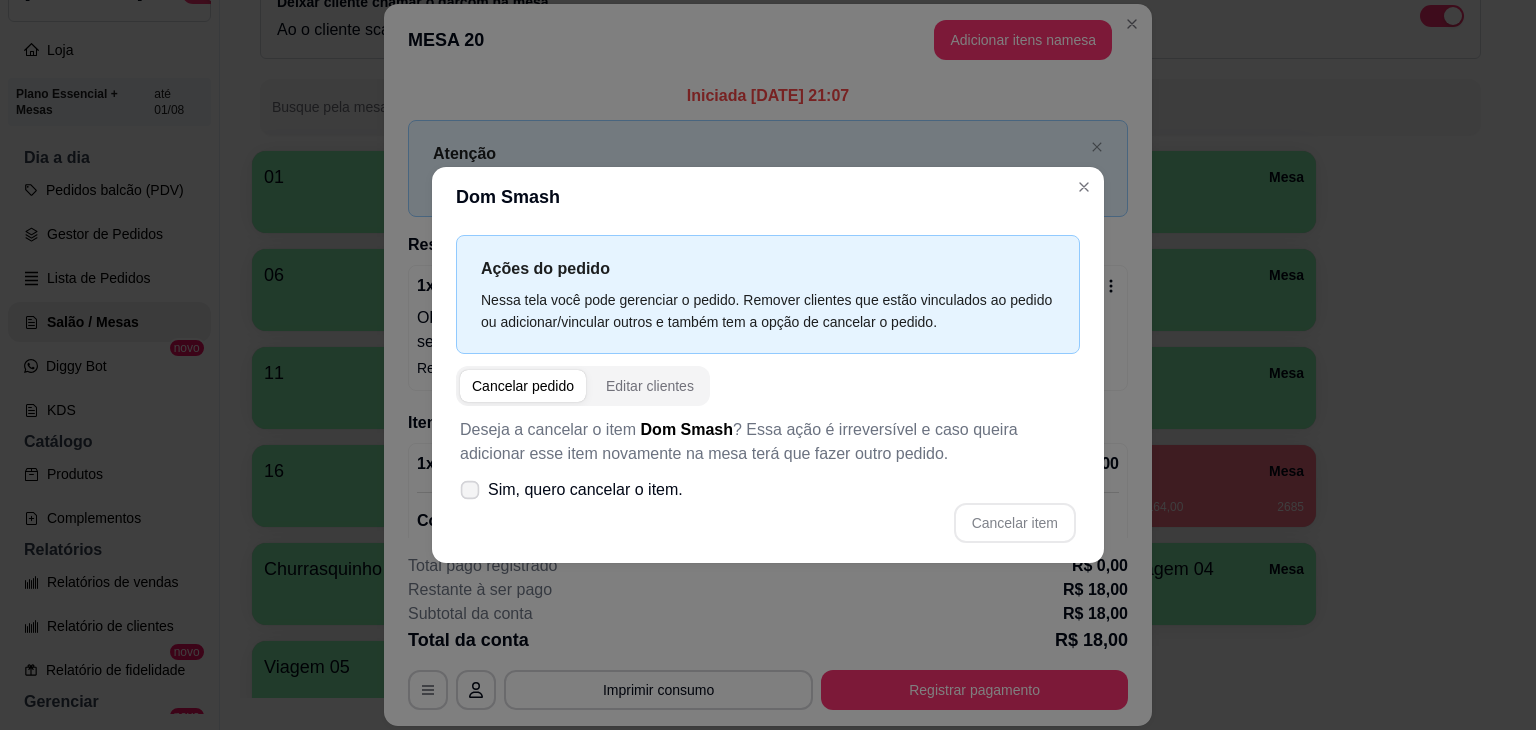 click on "Sim, quero cancelar o item." at bounding box center (585, 490) 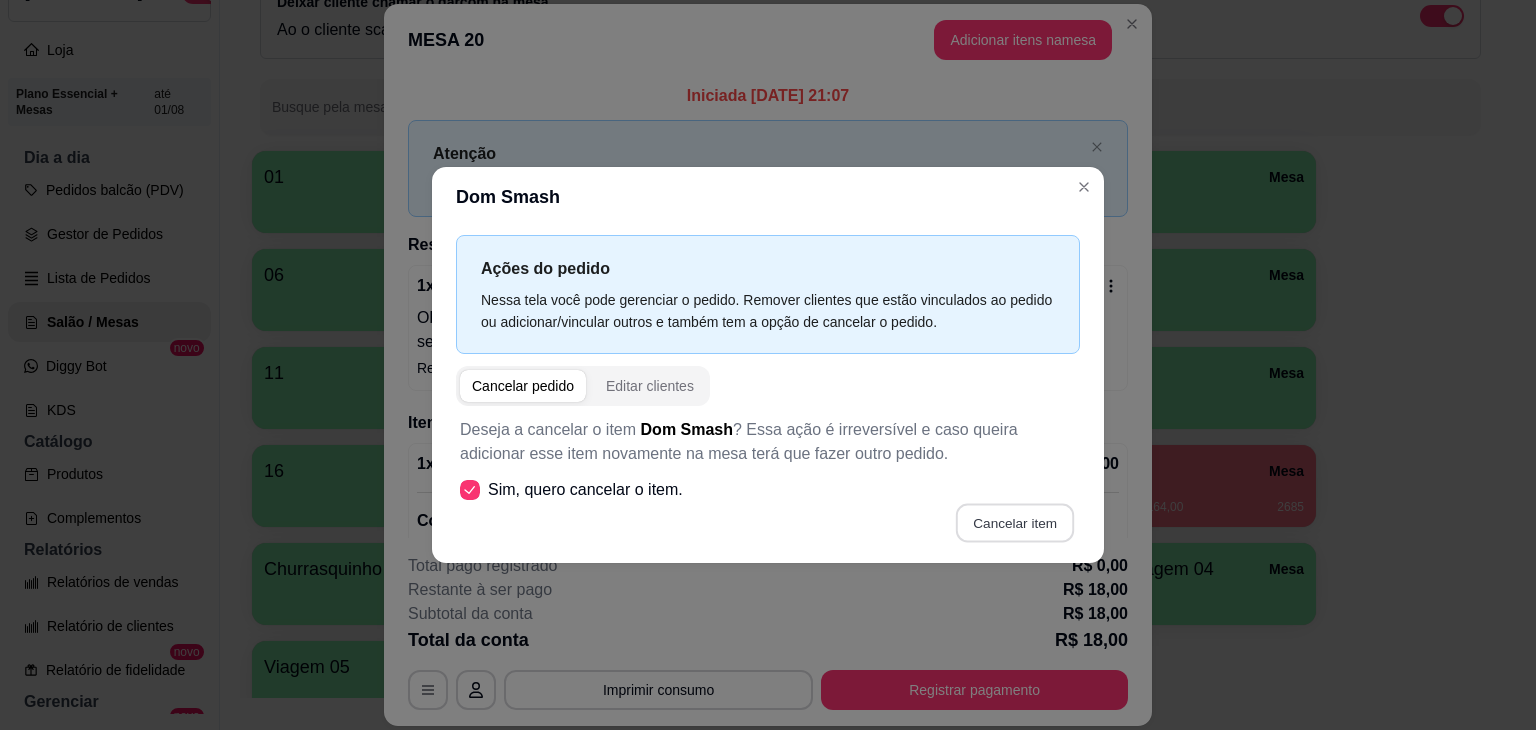 click on "Cancelar item" at bounding box center (1014, 523) 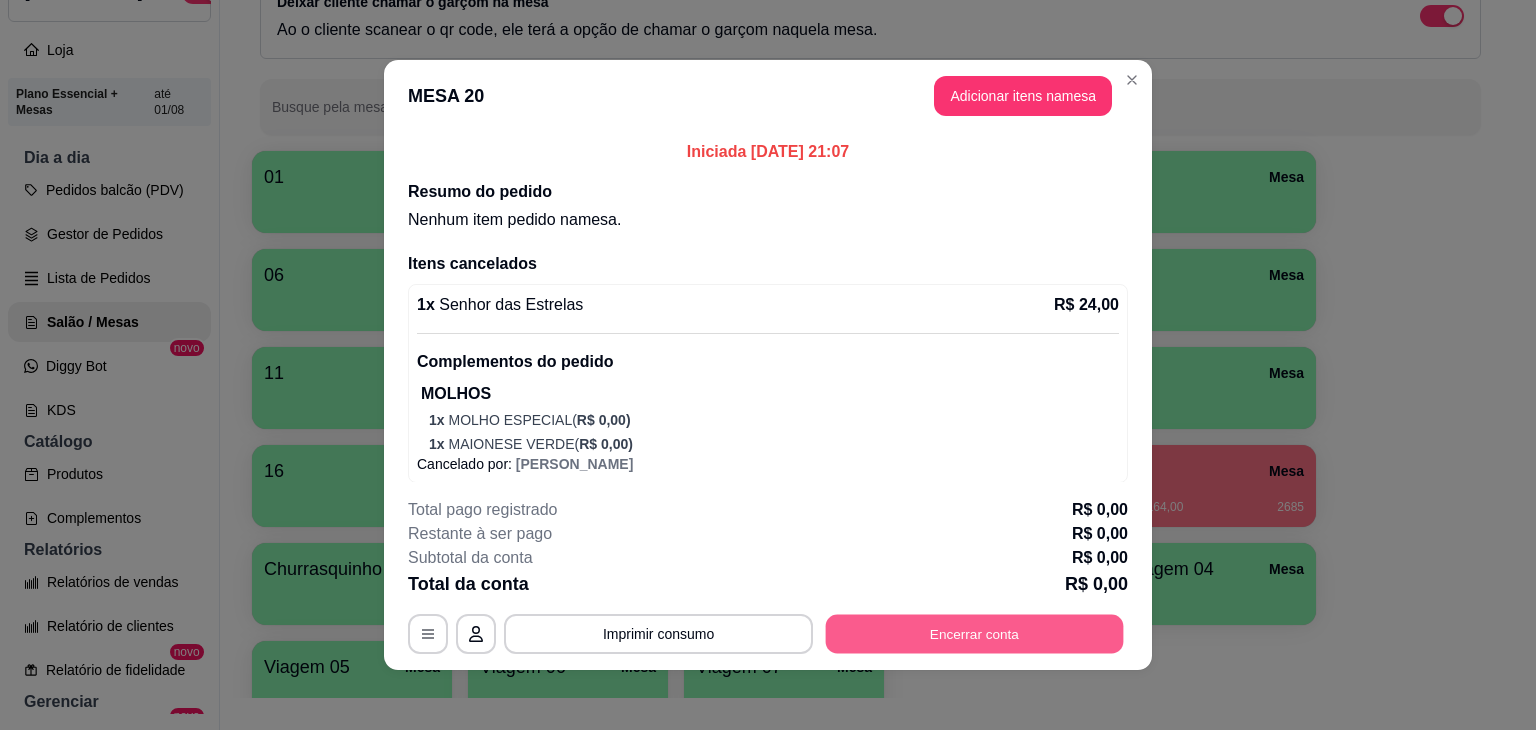 click on "Encerrar conta" at bounding box center (975, 634) 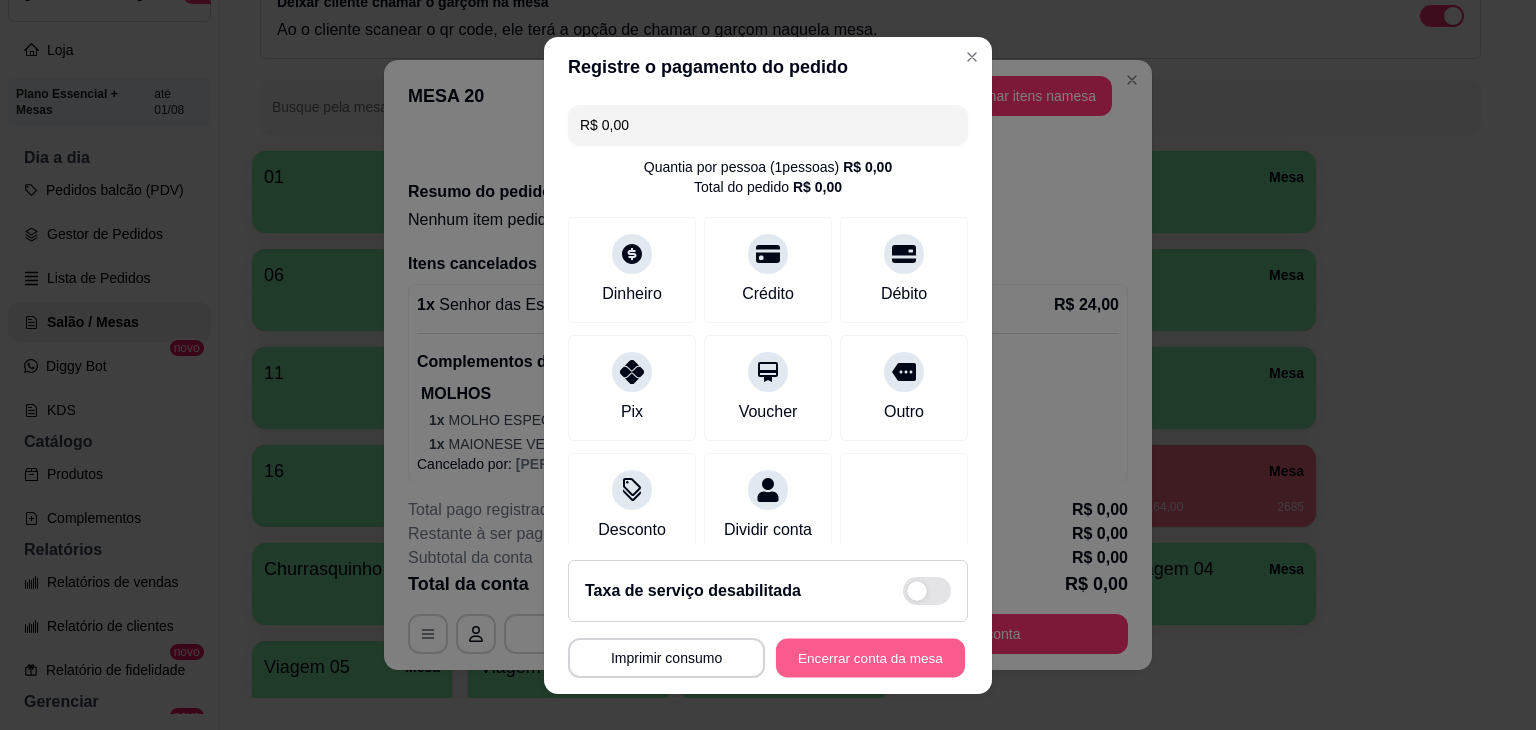 click on "Encerrar conta da mesa" at bounding box center (870, 657) 